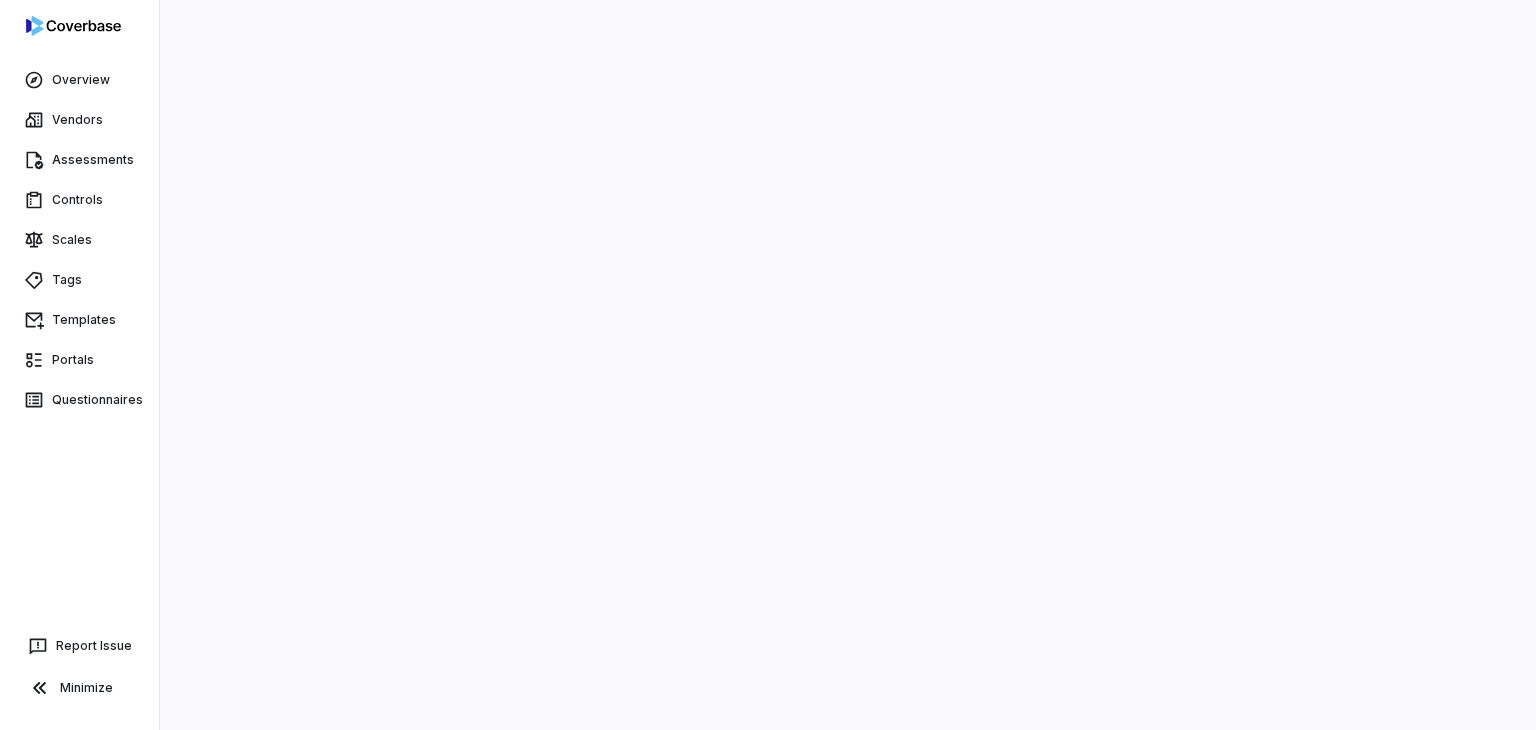 scroll, scrollTop: 0, scrollLeft: 0, axis: both 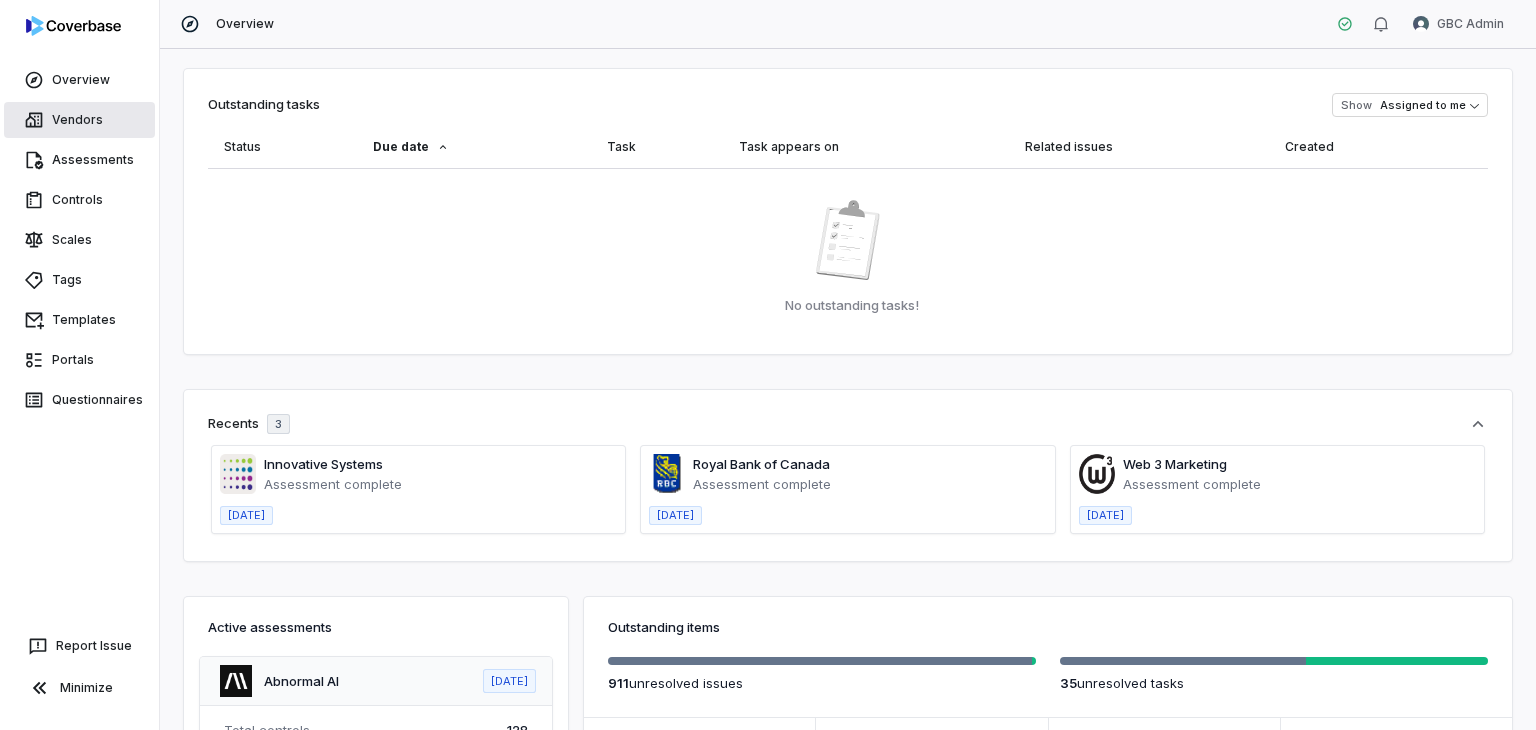 click on "Vendors" at bounding box center (79, 120) 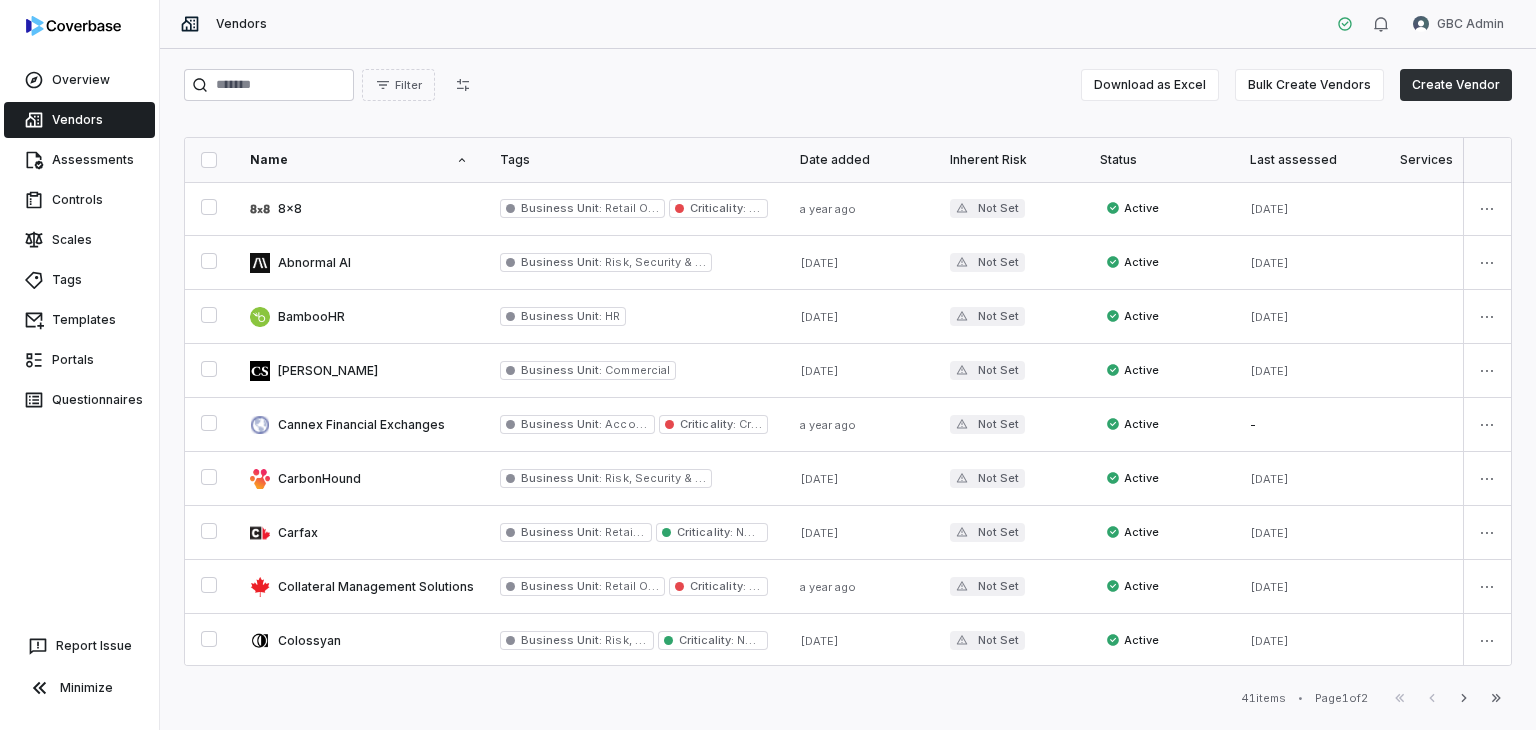 click on "Create Vendor" at bounding box center (1456, 85) 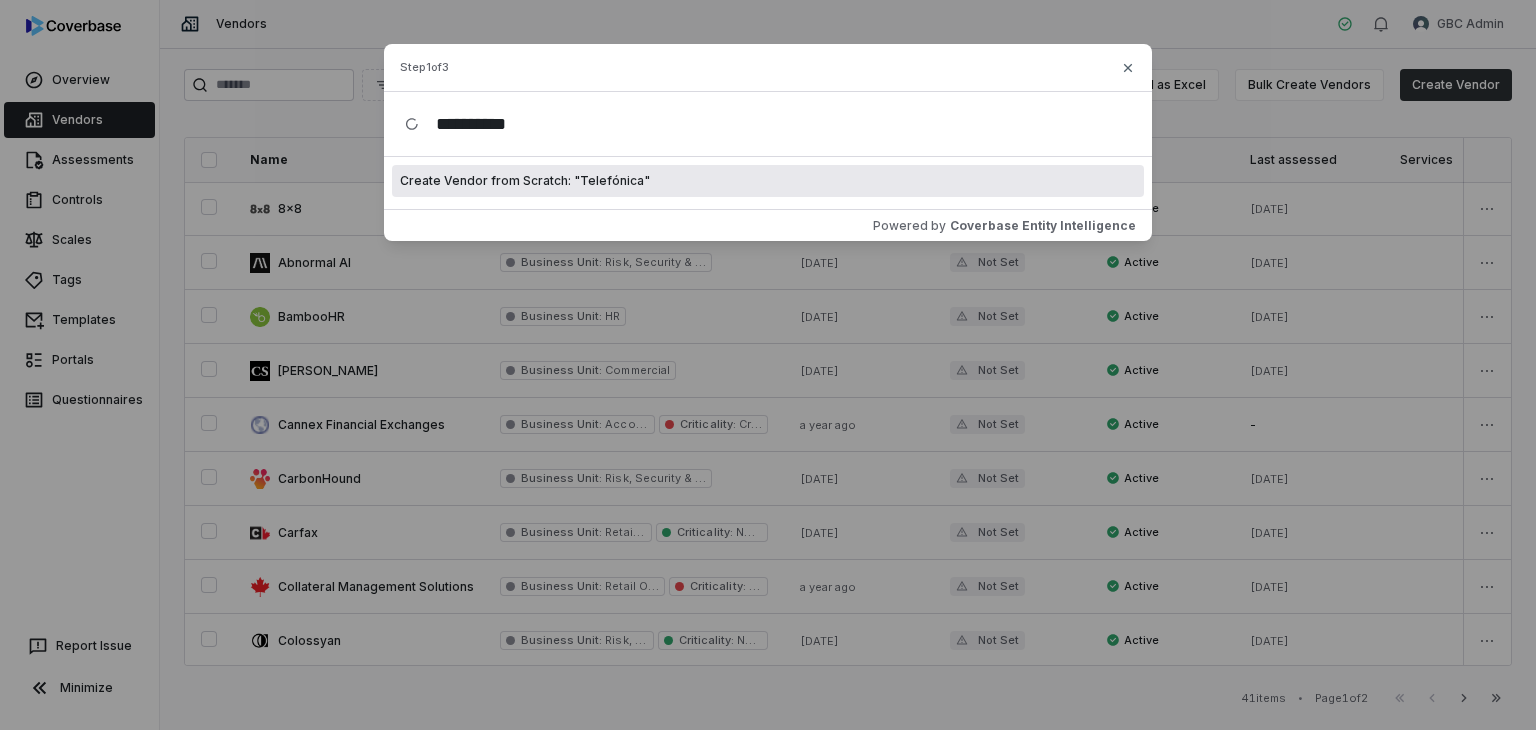 click on "**********" at bounding box center [776, 124] 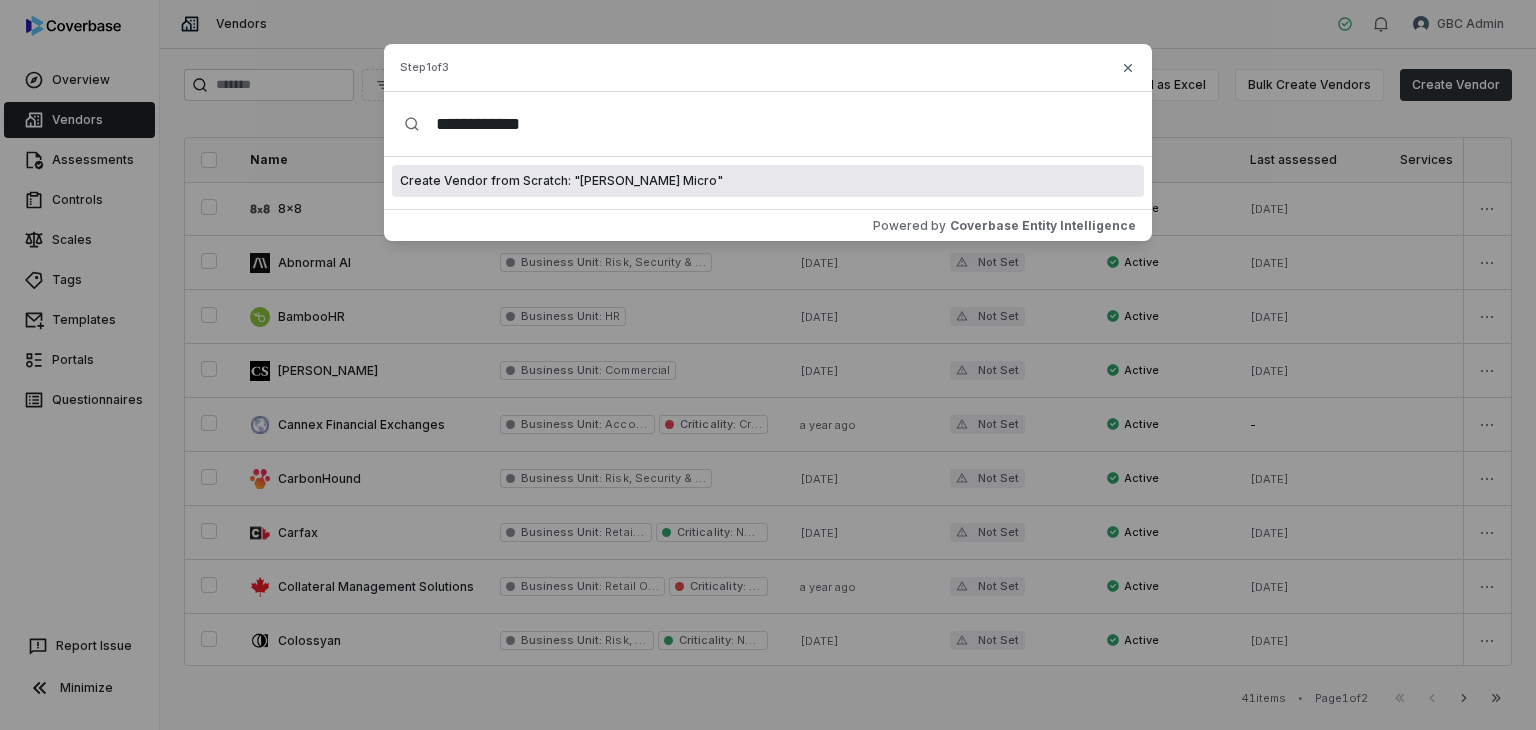 click on "**********" at bounding box center (776, 124) 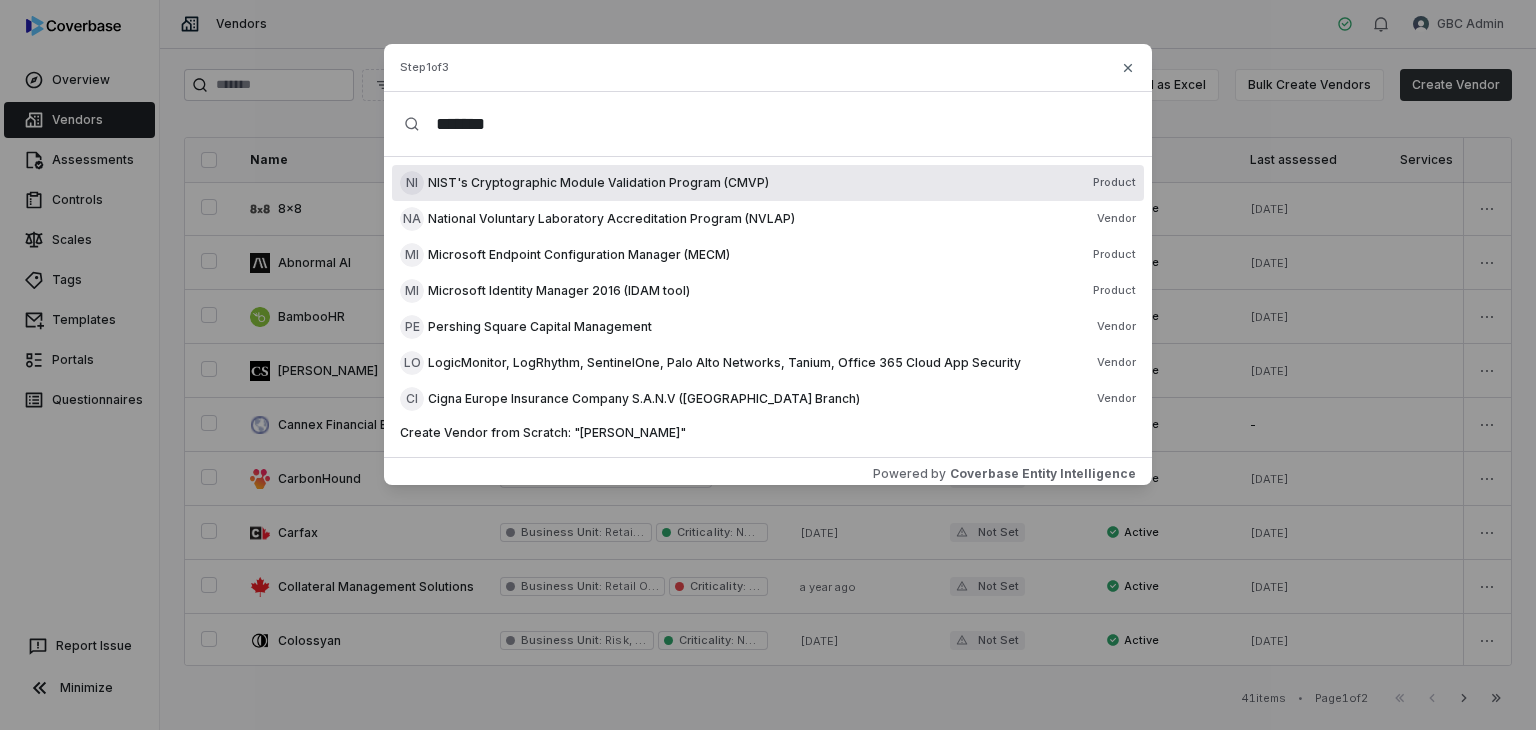 type on "******" 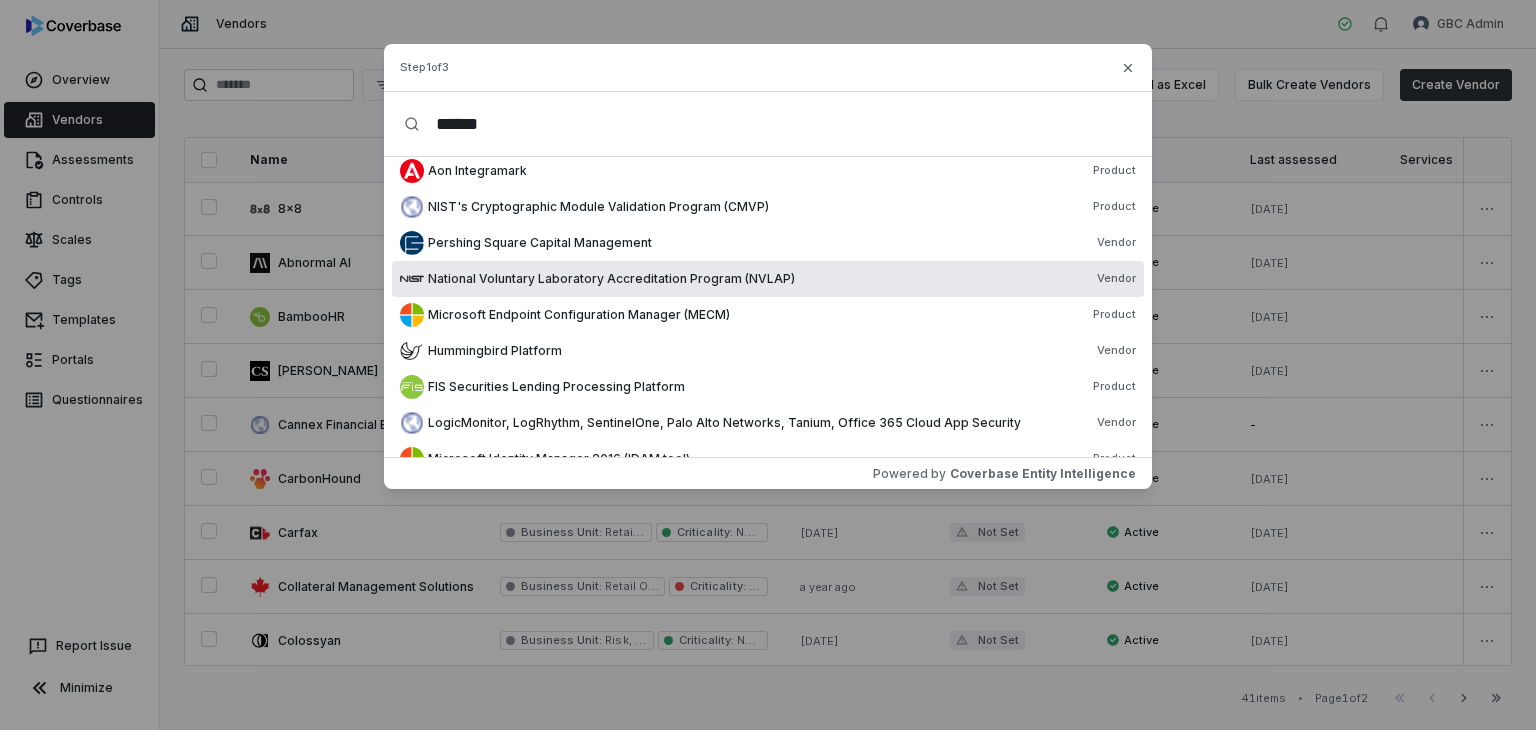 scroll, scrollTop: 0, scrollLeft: 0, axis: both 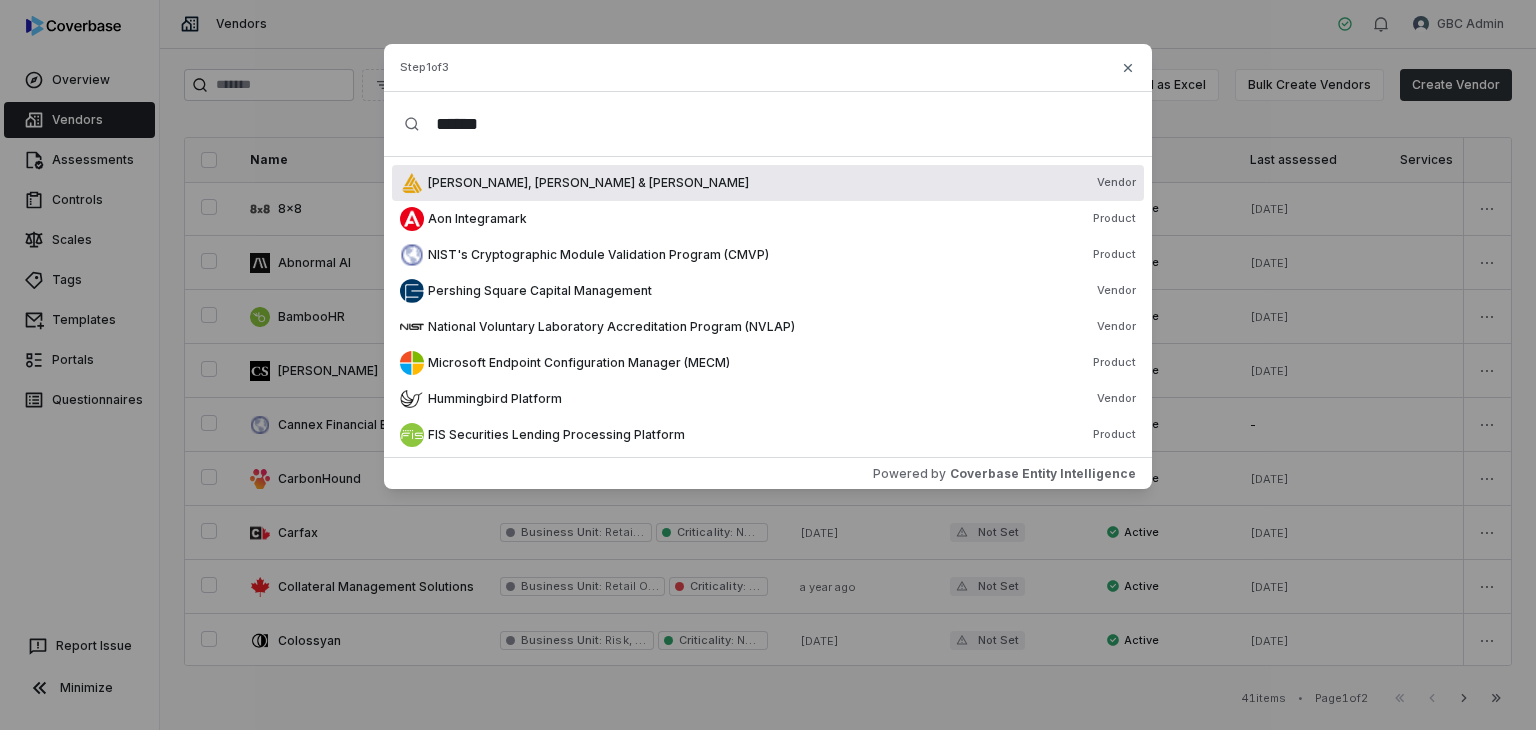 click on "******" at bounding box center (776, 124) 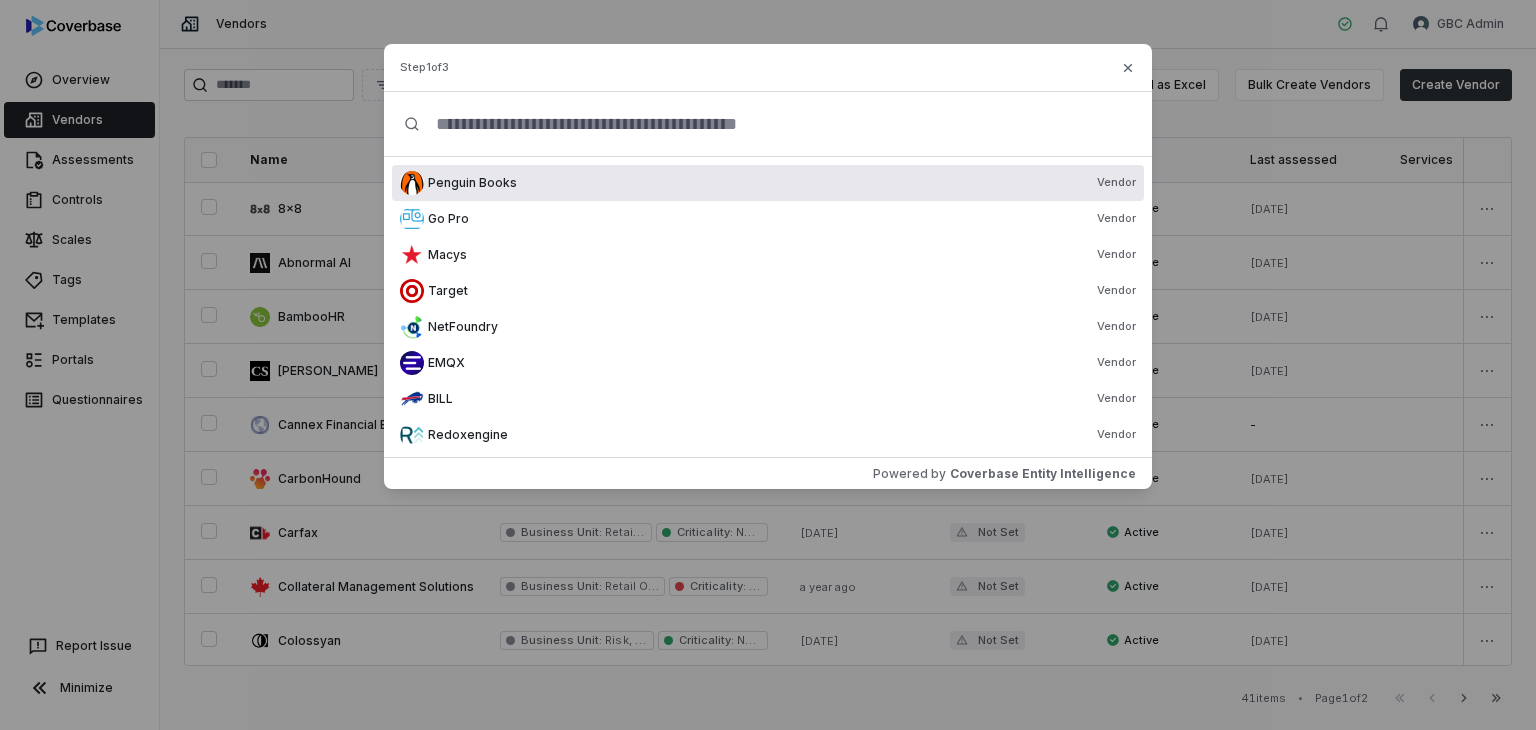 type 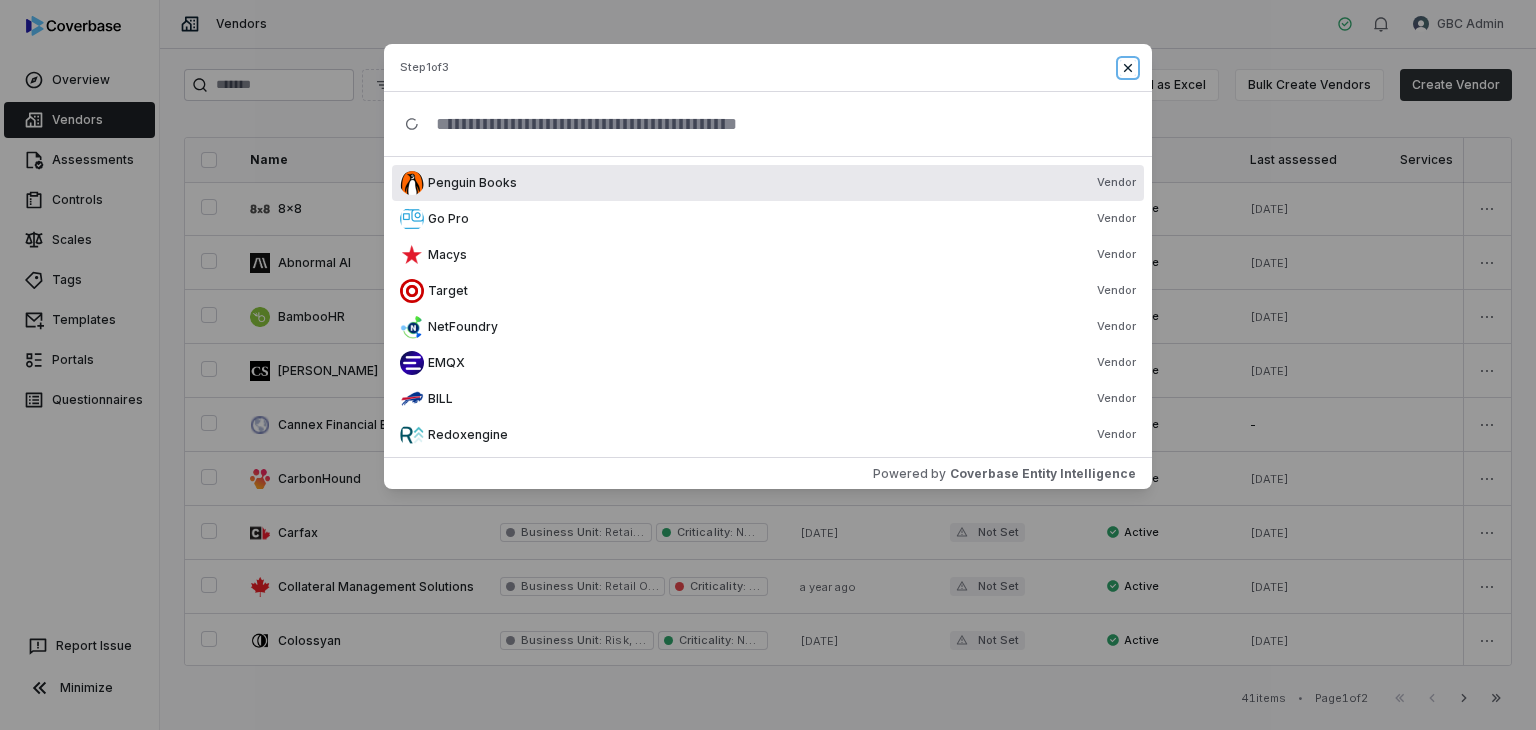 click 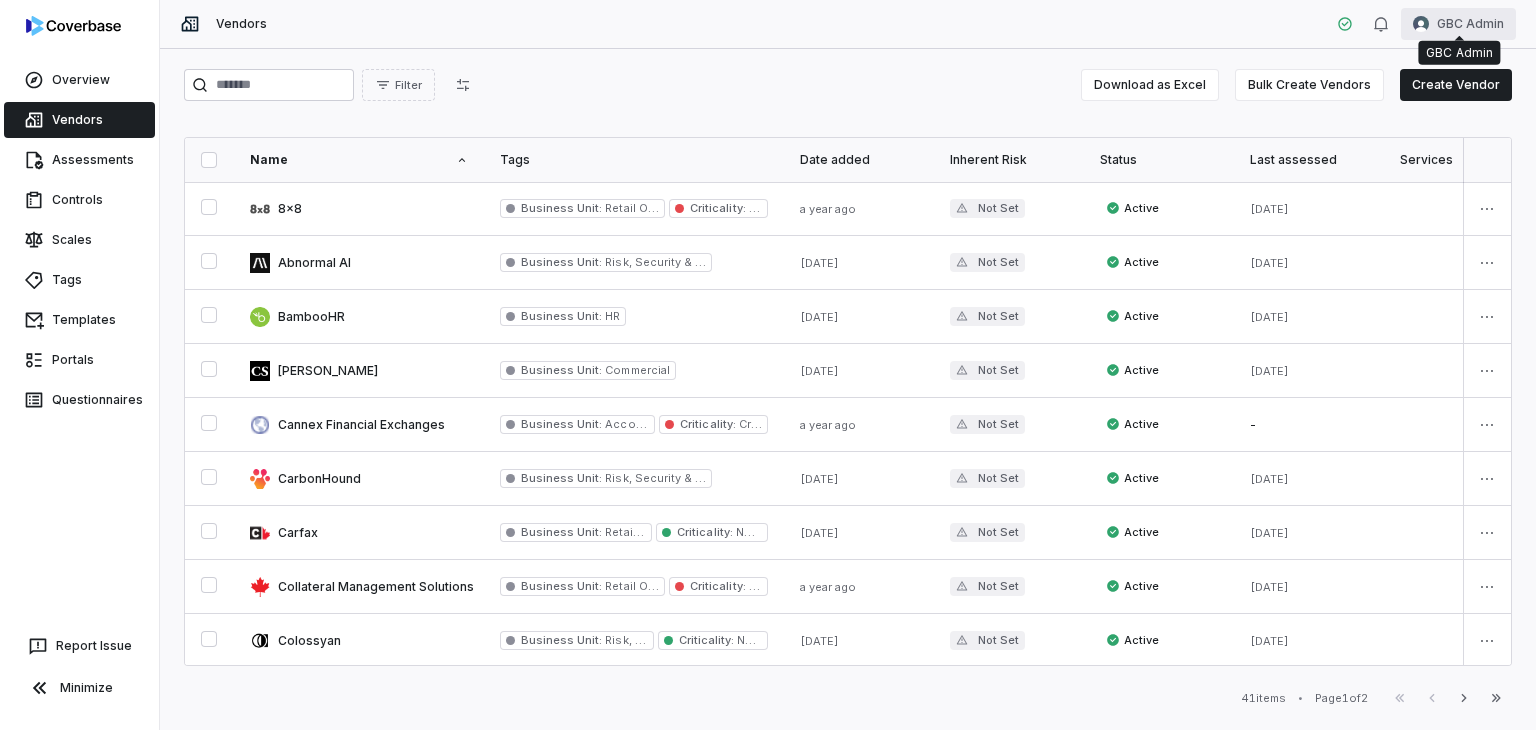 click on "Overview Vendors Assessments Controls Scales Tags Templates Portals Questionnaires Report Issue Minimize Vendors GBC Admin Filter Download as Excel Bulk Create Vendors Create Vendor Name Tags Date added Inherent Risk Status Last assessed Services Risk Analysts Relationship Owners Watchers 8x8 Business Unit :   Retail Operations Criticality :   Critical a year ago Not Set Active Nov 8, 2024 Meghan Paonessa None None   Abnormal AI  Business Unit :   Risk, Security & Compliance 8 months ago Not Set Active May 27, 2025 Meghan Paonessa None None   BambooHR Business Unit :   HR 4 months ago Not Set Active Mar 21, 2025 Laura Valente Laura Valente None   Cameron Stephens Business Unit :   Commercial 8 months ago Not Set Active Nov 12, 2024 Laura Valente None None   Cannex Financial Exchanges Business Unit :   Accounting Criticality :   Critical a year ago Not Set Active - None None None   CarbonHound Business Unit :   Risk, Security & Compliance 10 months ago Not Set Active Sep 17, 2024 None   Carfax" at bounding box center [768, 365] 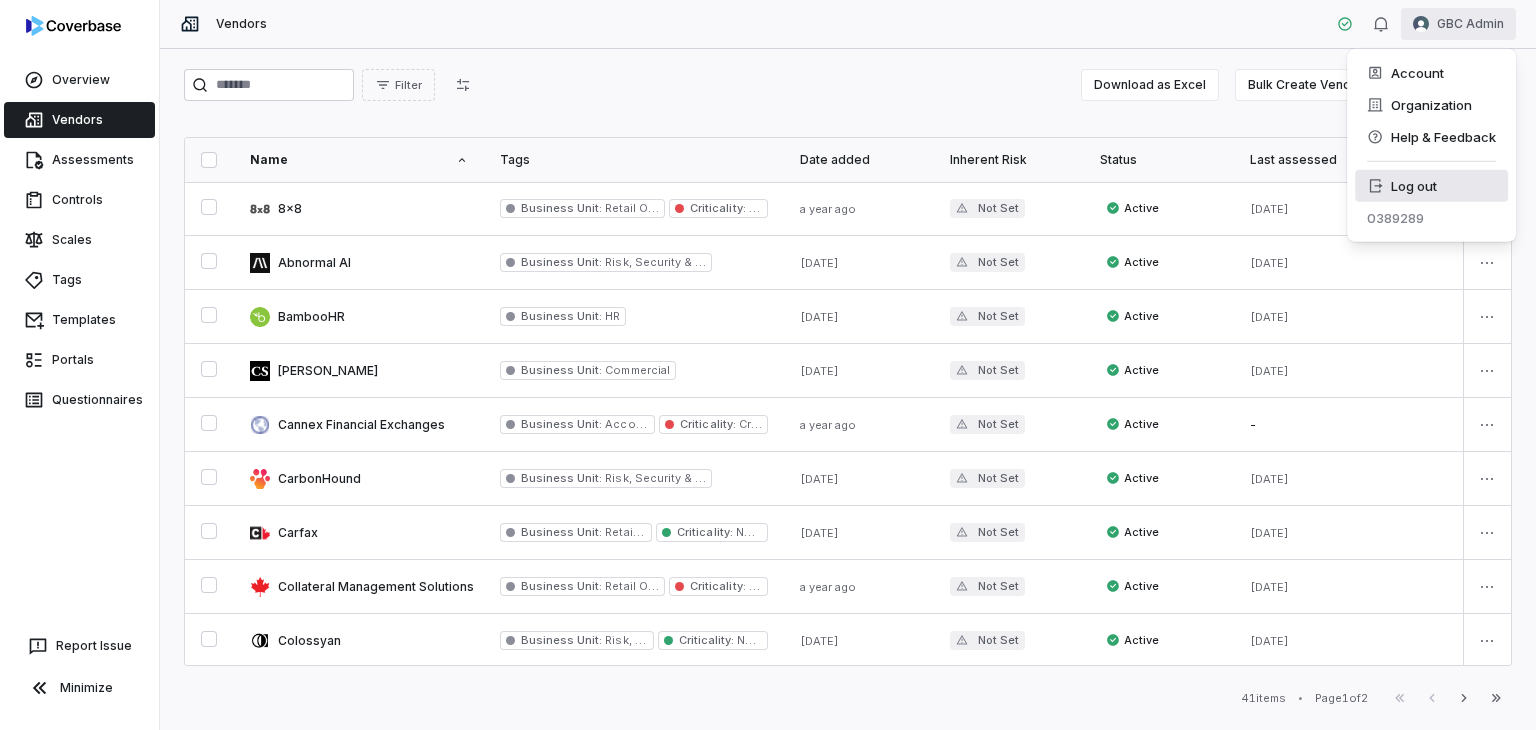 click on "Log out" at bounding box center [1431, 186] 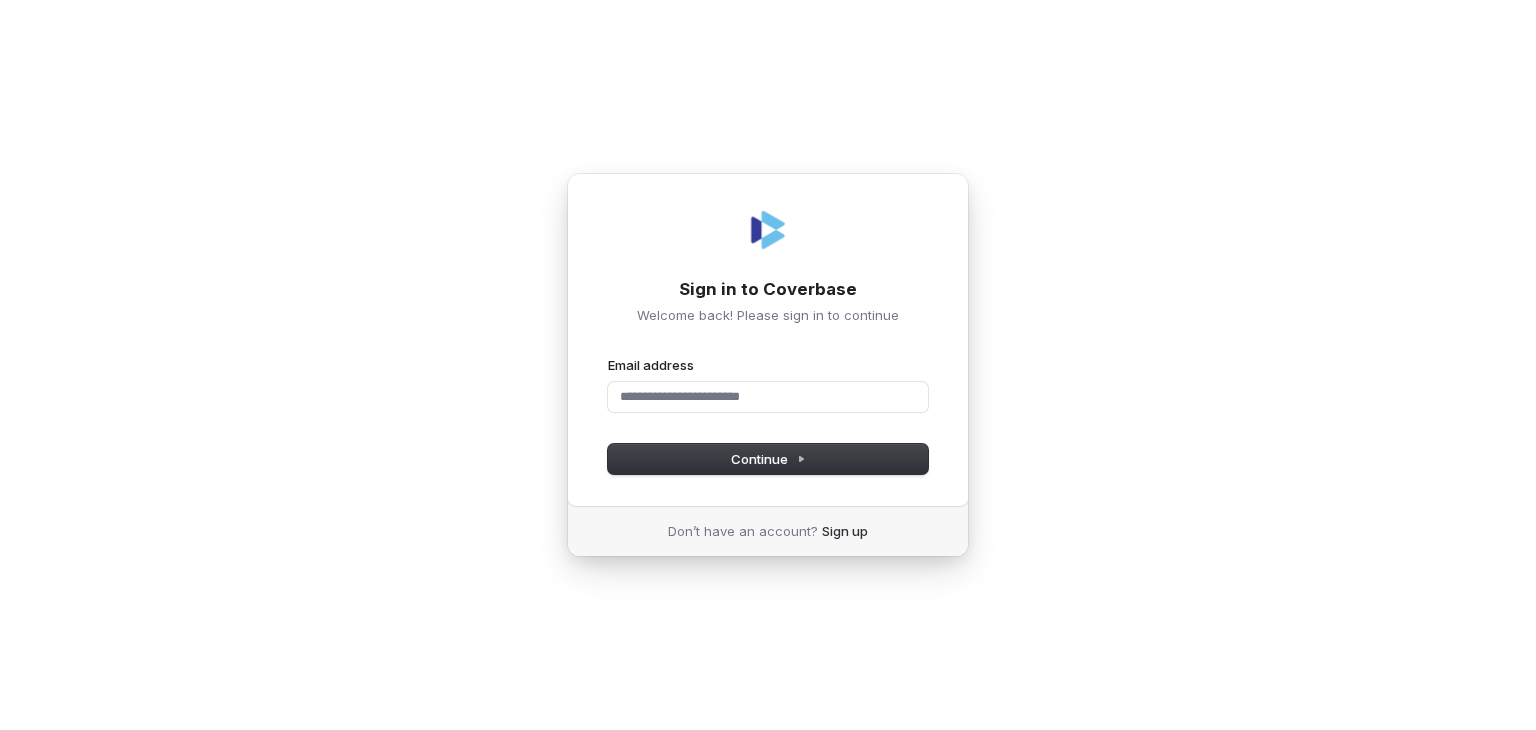 scroll, scrollTop: 0, scrollLeft: 0, axis: both 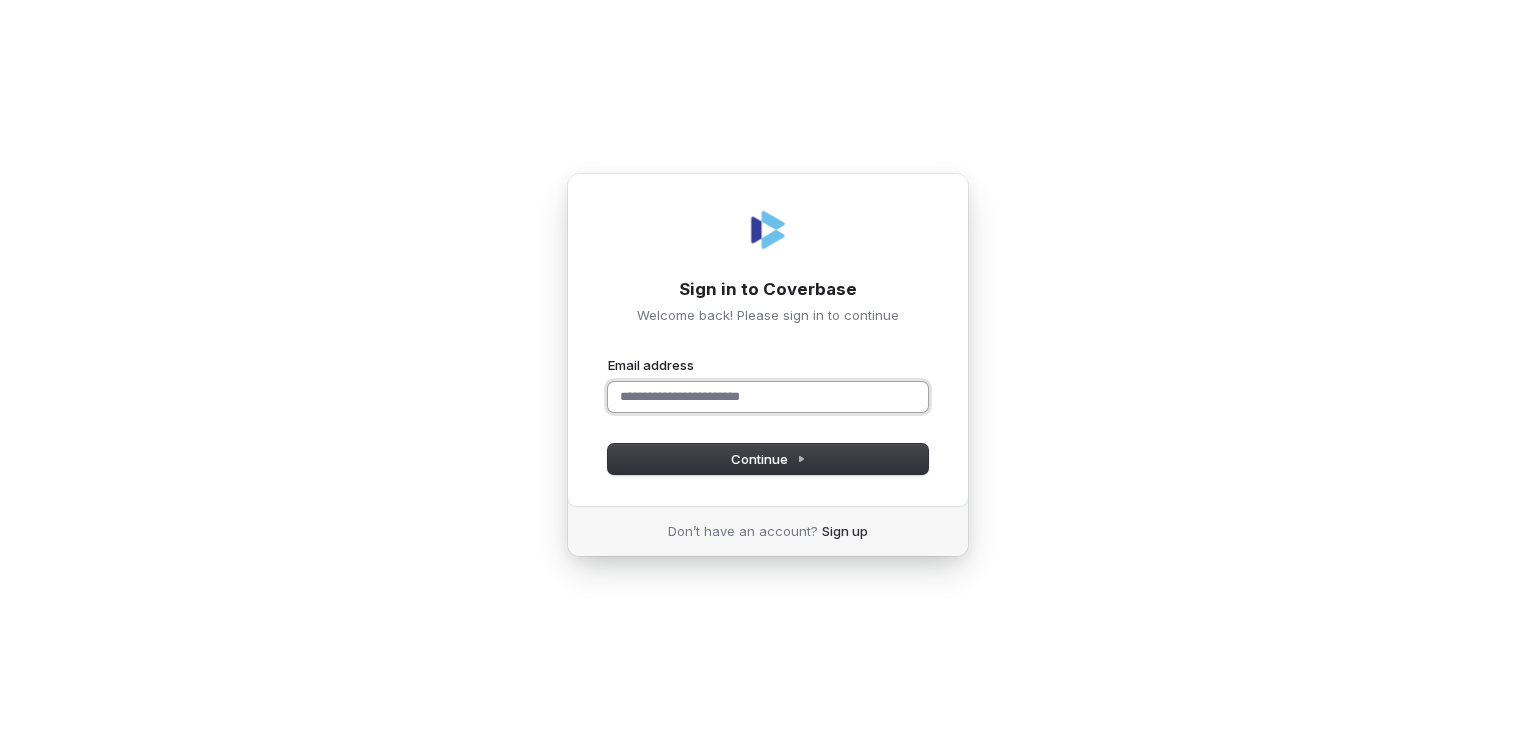 click on "Email address" at bounding box center (768, 397) 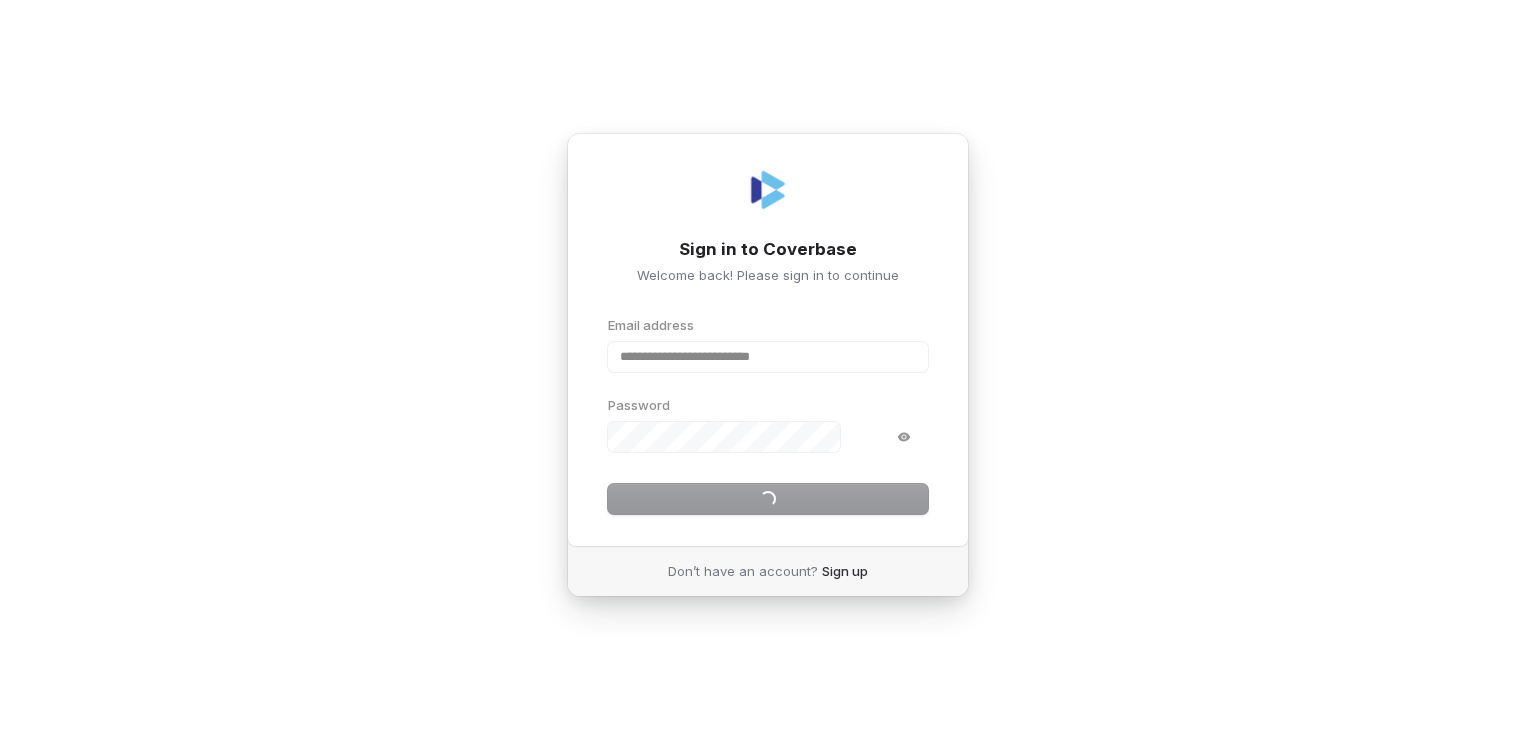 type on "**********" 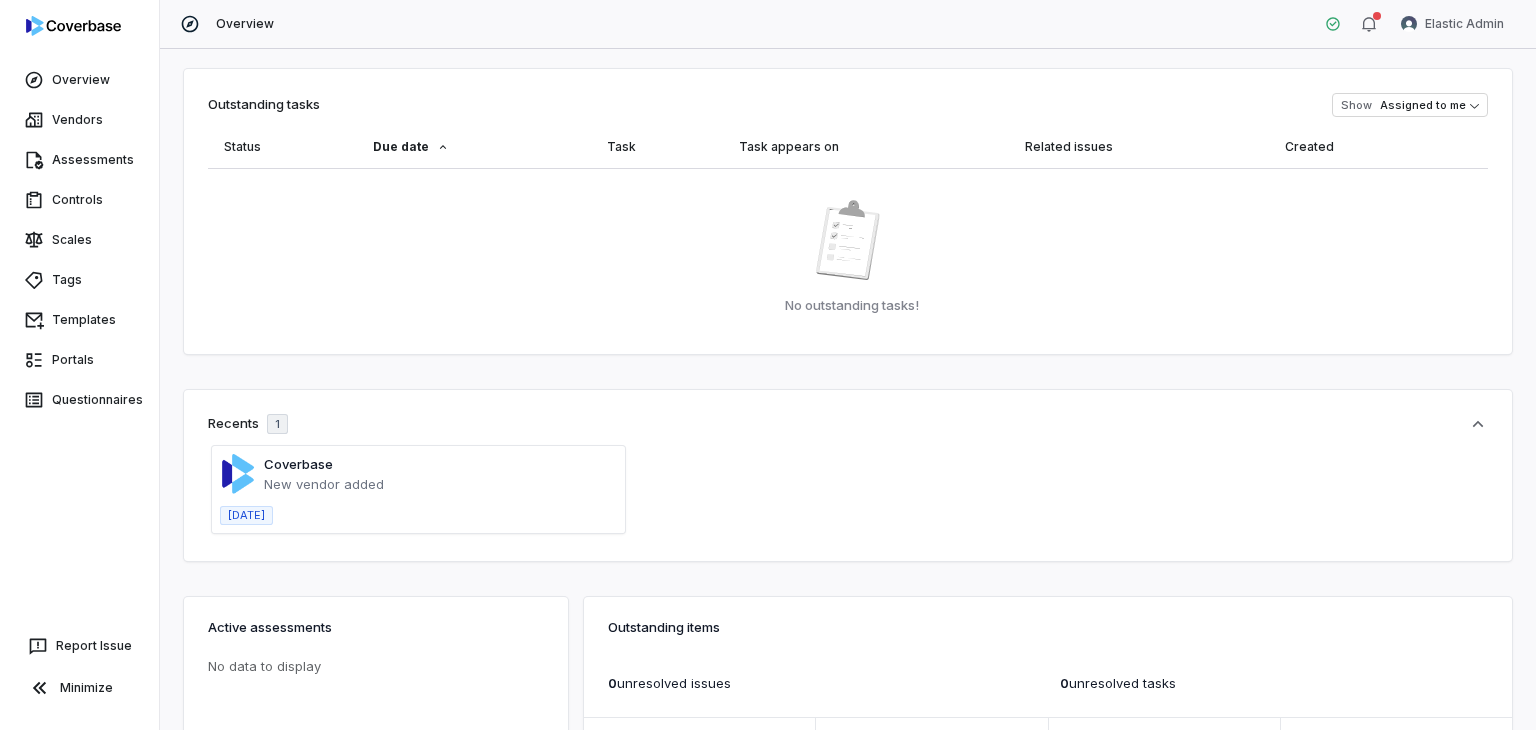 scroll, scrollTop: 0, scrollLeft: 0, axis: both 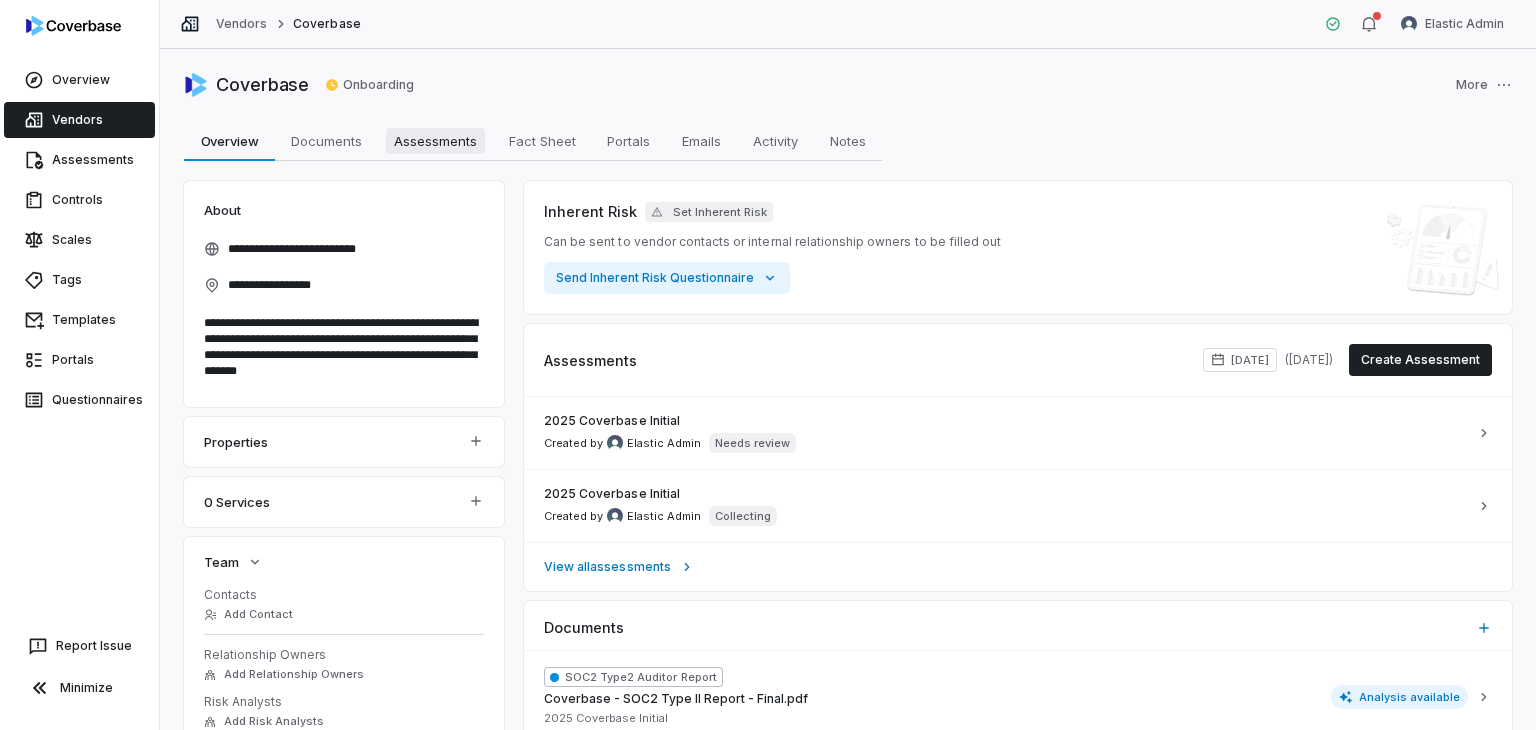 click on "Assessments" at bounding box center [435, 141] 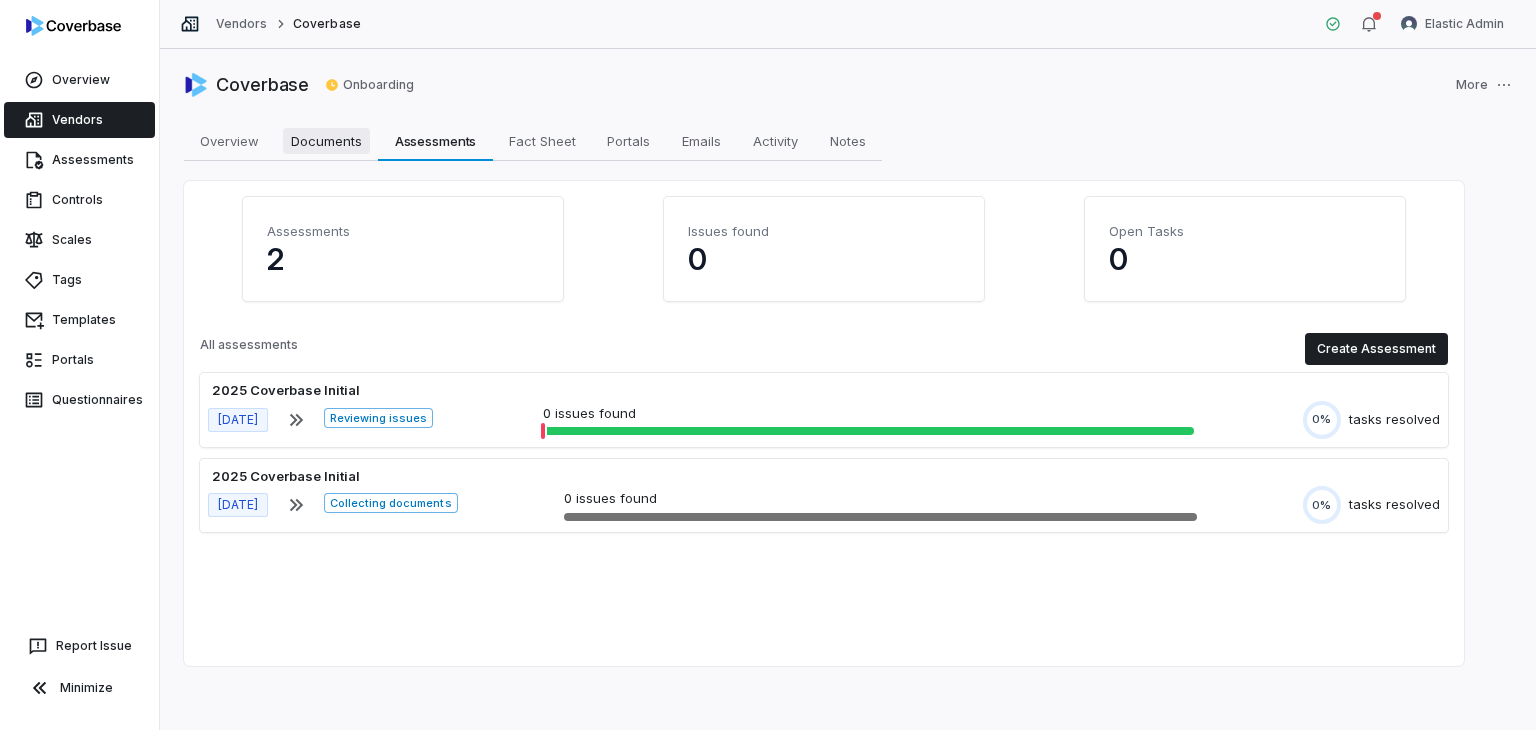 click on "Documents" at bounding box center (326, 141) 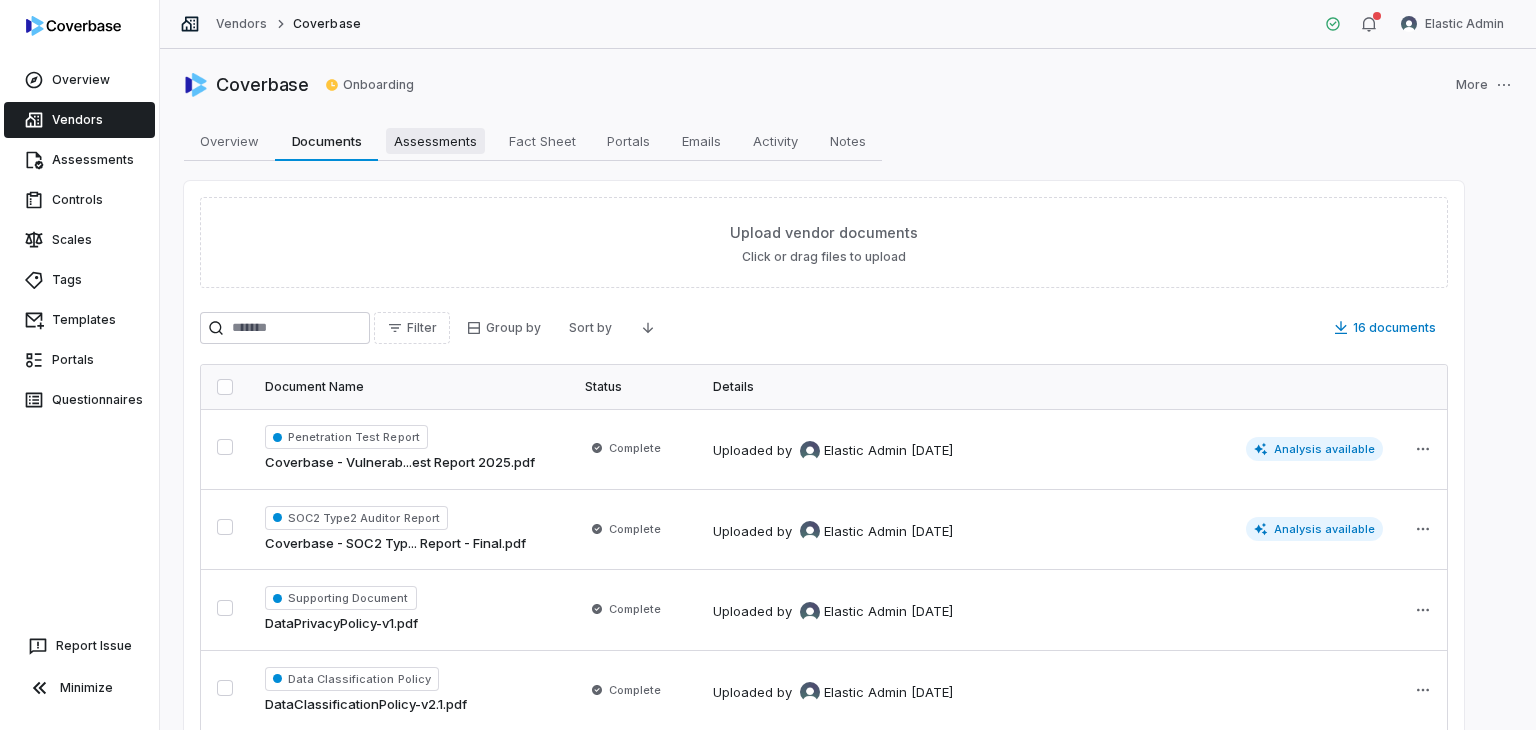 click on "Assessments" at bounding box center [435, 141] 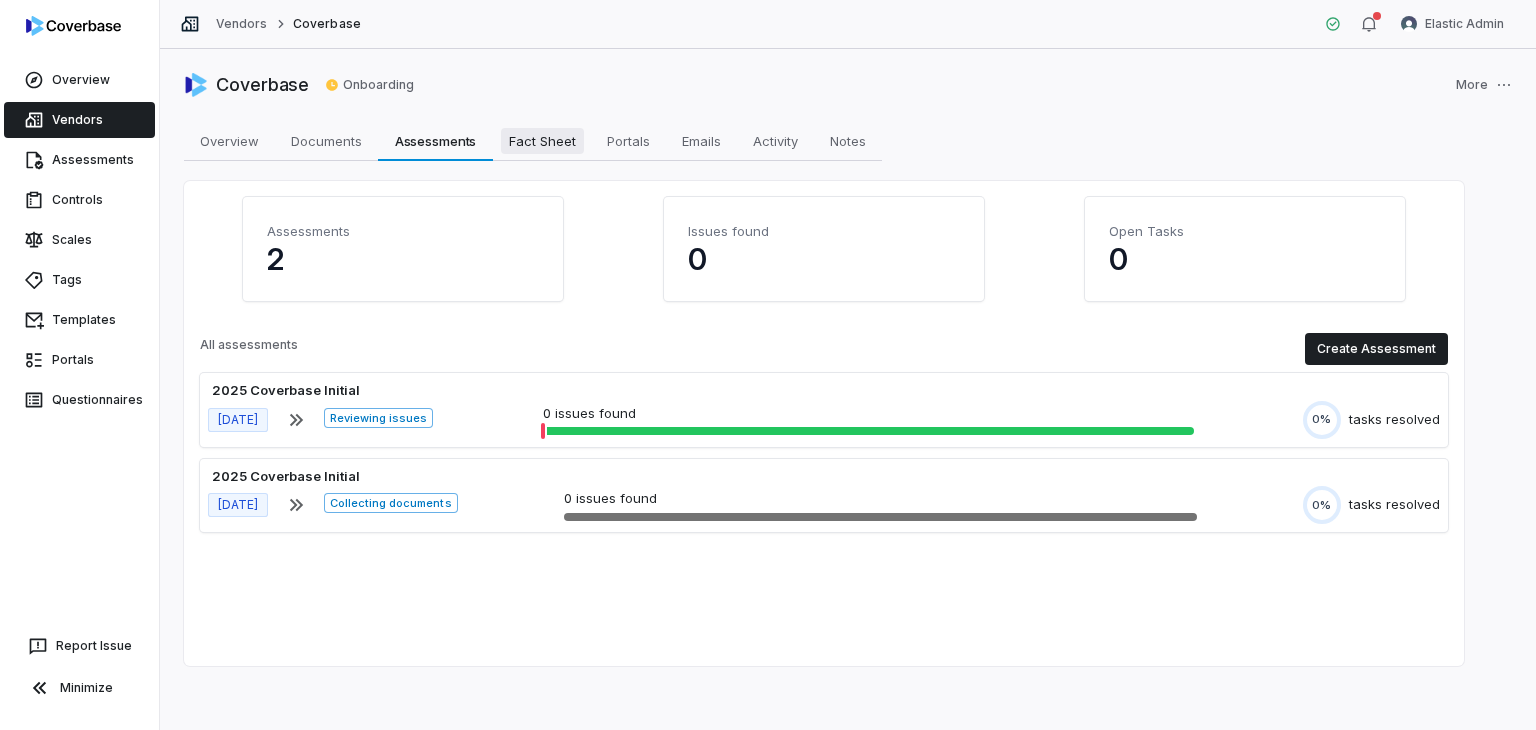 click on "Fact Sheet" at bounding box center [542, 141] 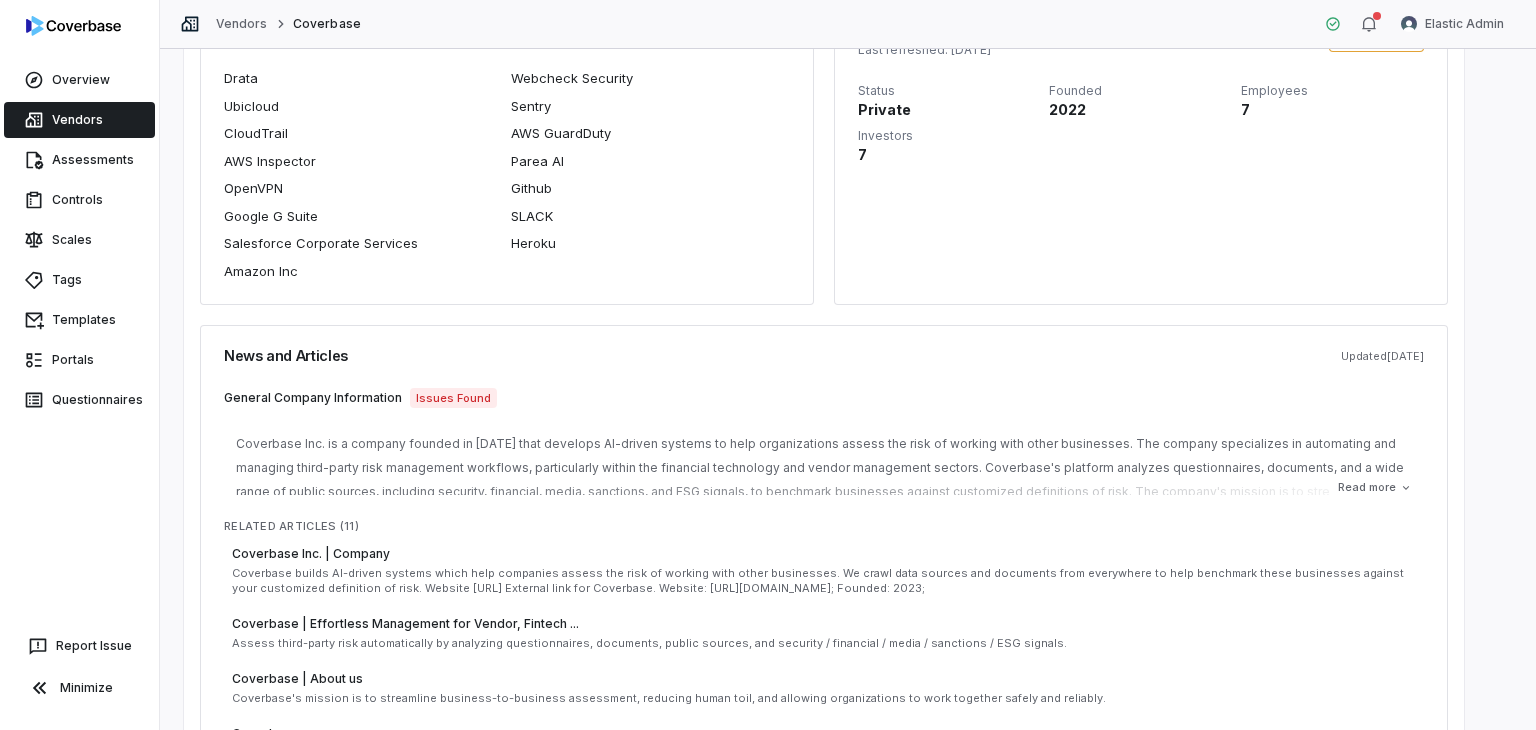 scroll, scrollTop: 200, scrollLeft: 0, axis: vertical 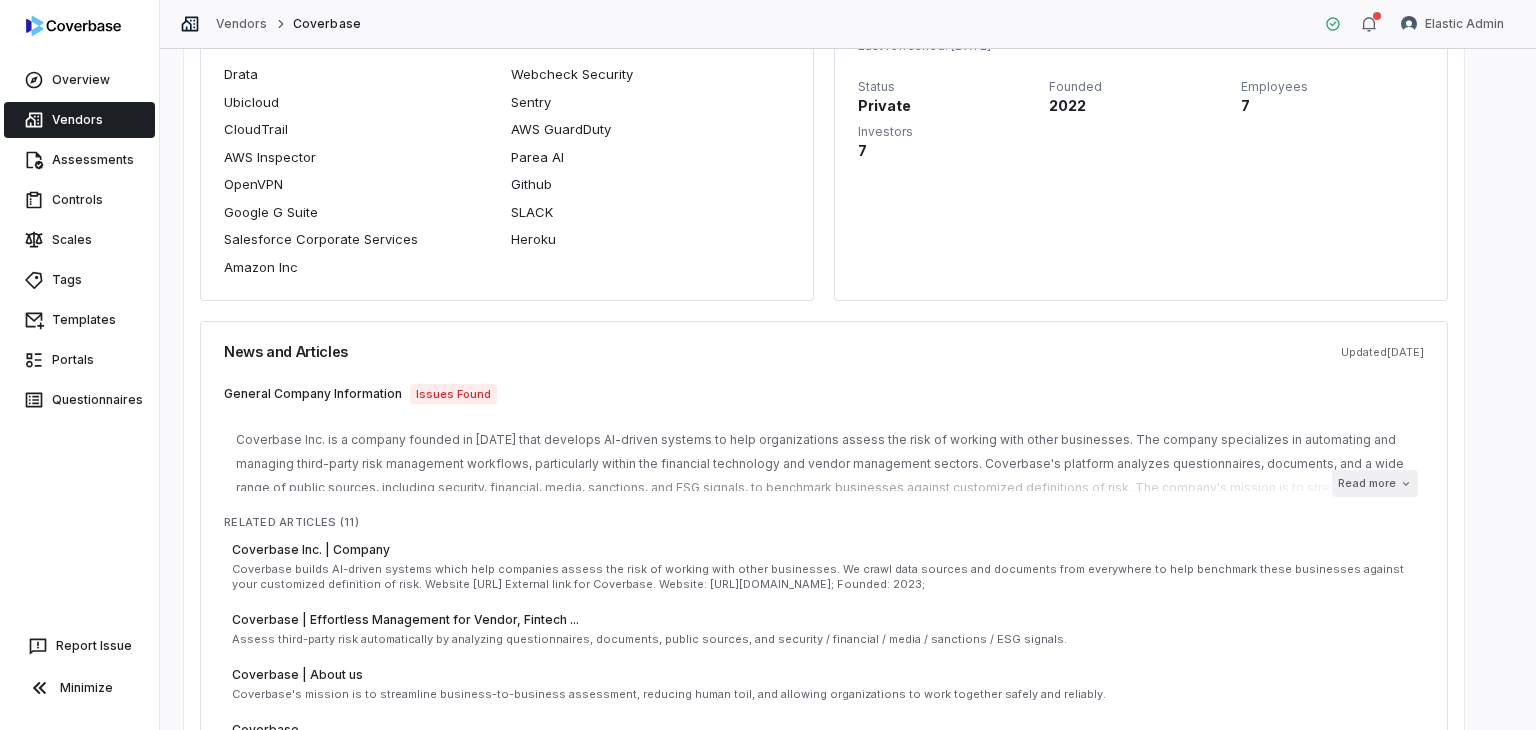 click on "Read more" at bounding box center [1375, 483] 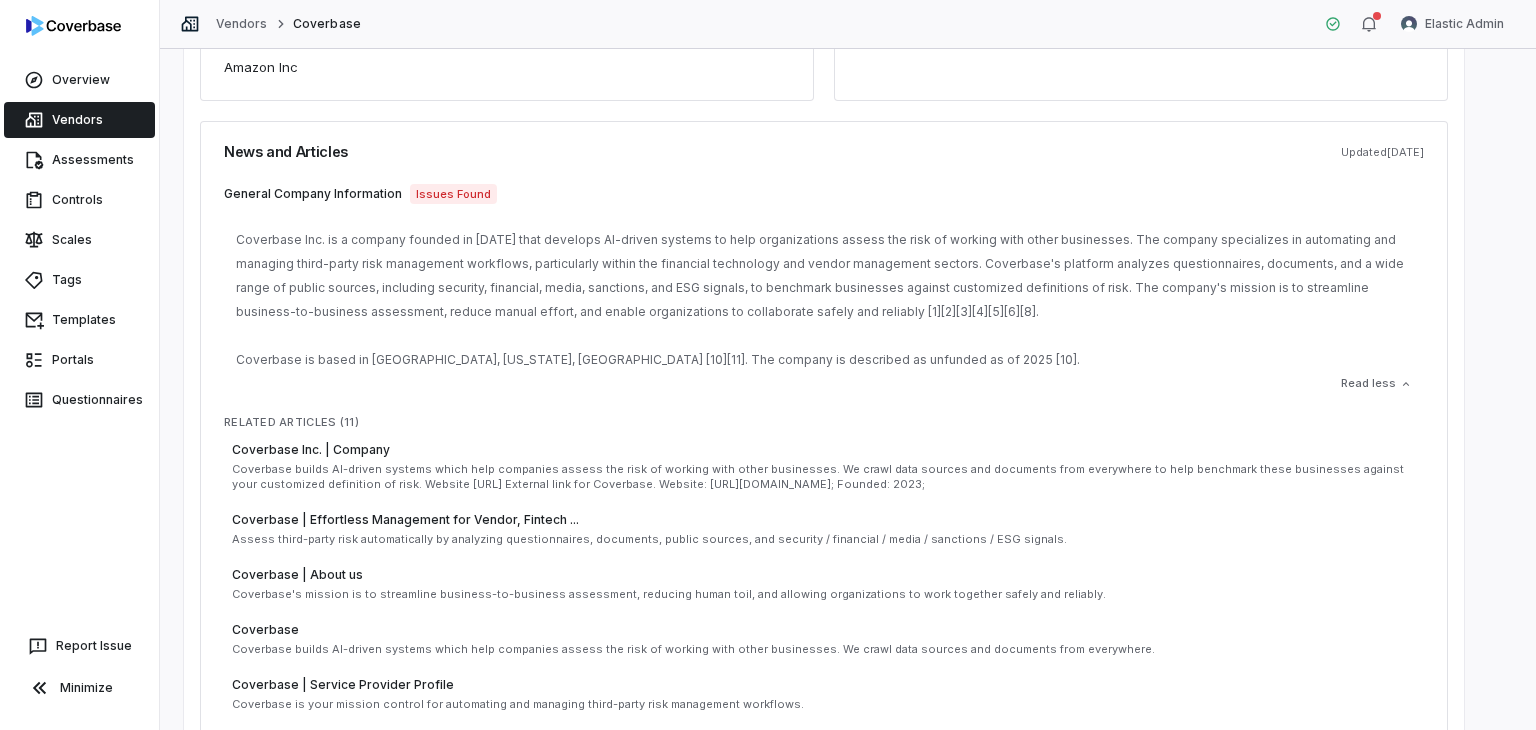 scroll, scrollTop: 0, scrollLeft: 0, axis: both 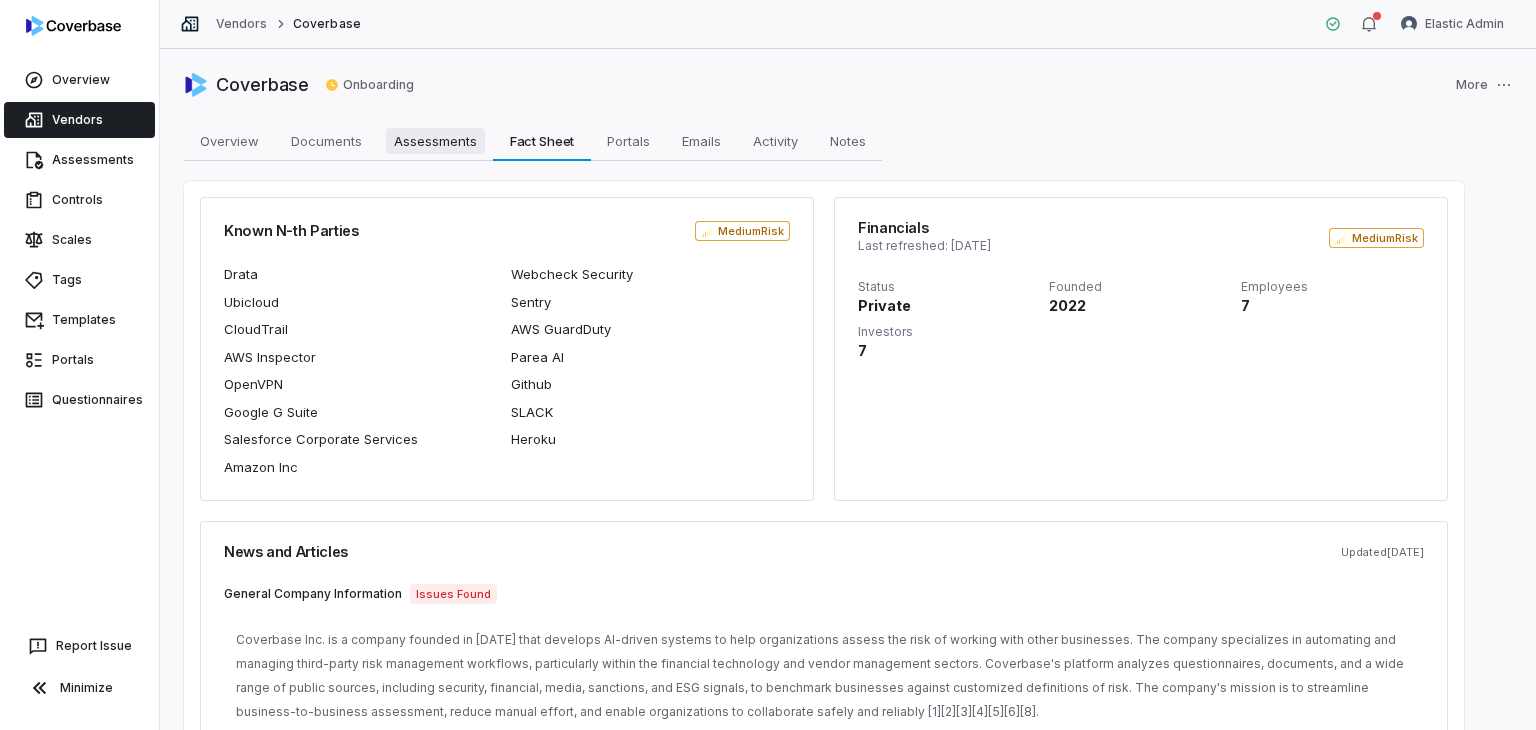 click on "Assessments" at bounding box center (435, 141) 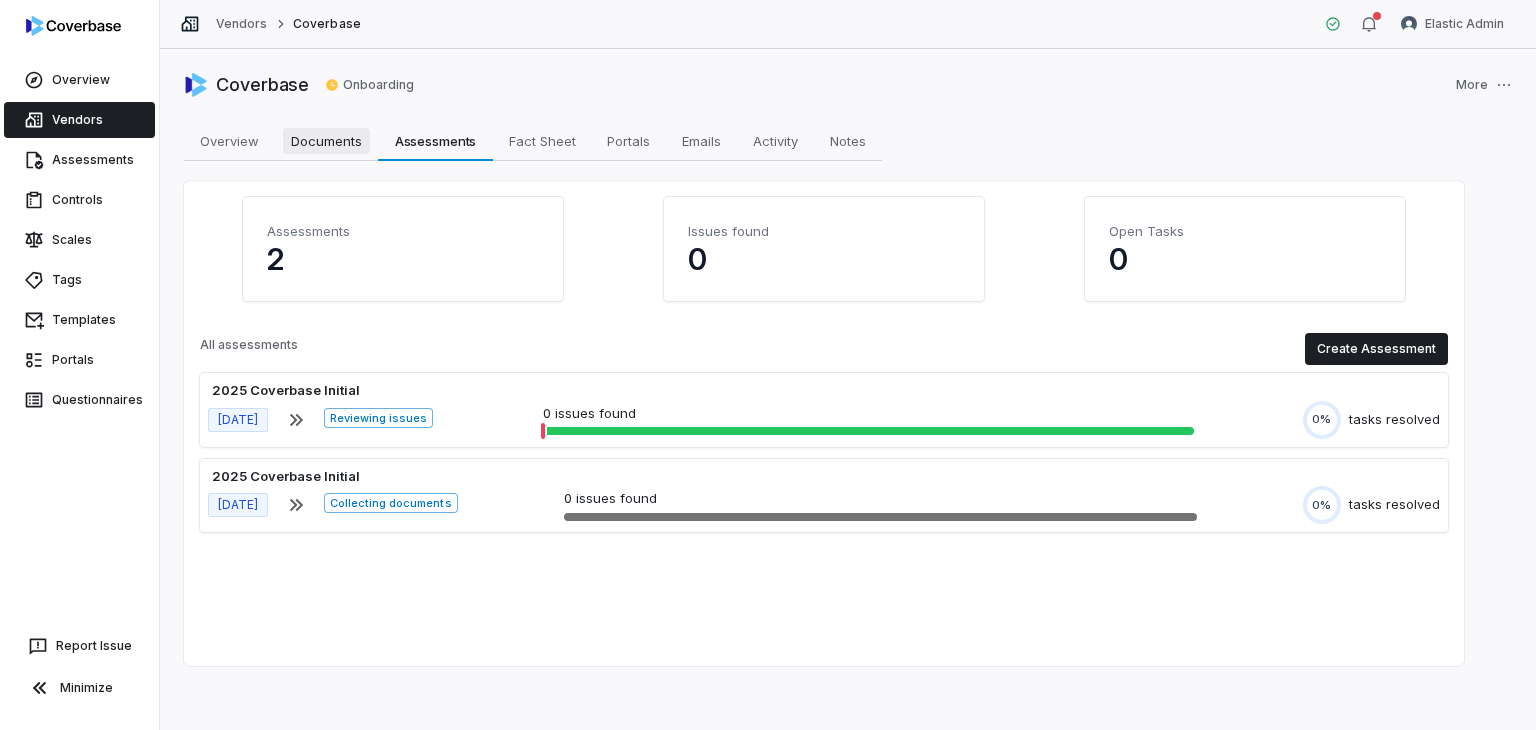 click on "Documents" at bounding box center [326, 141] 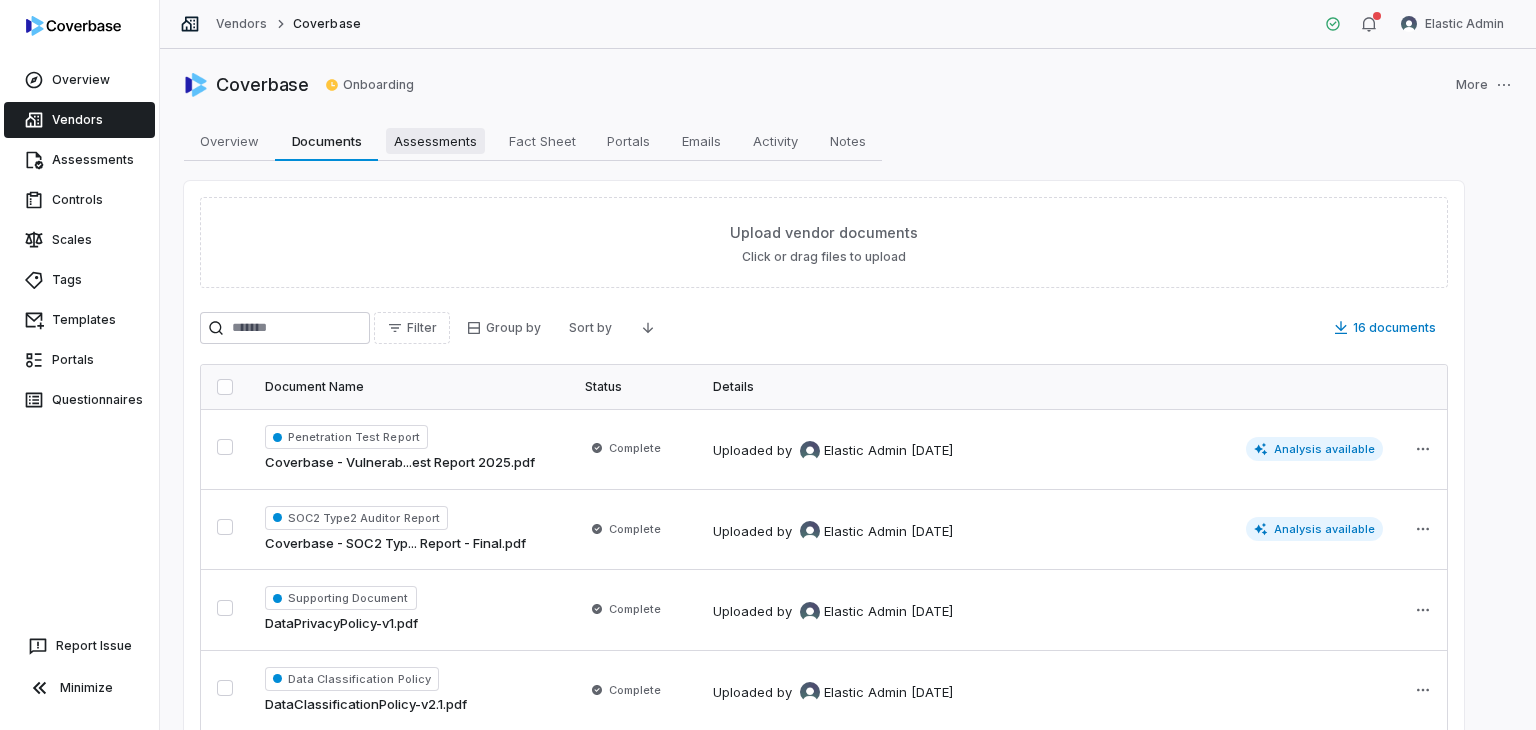 click on "Assessments" at bounding box center [435, 141] 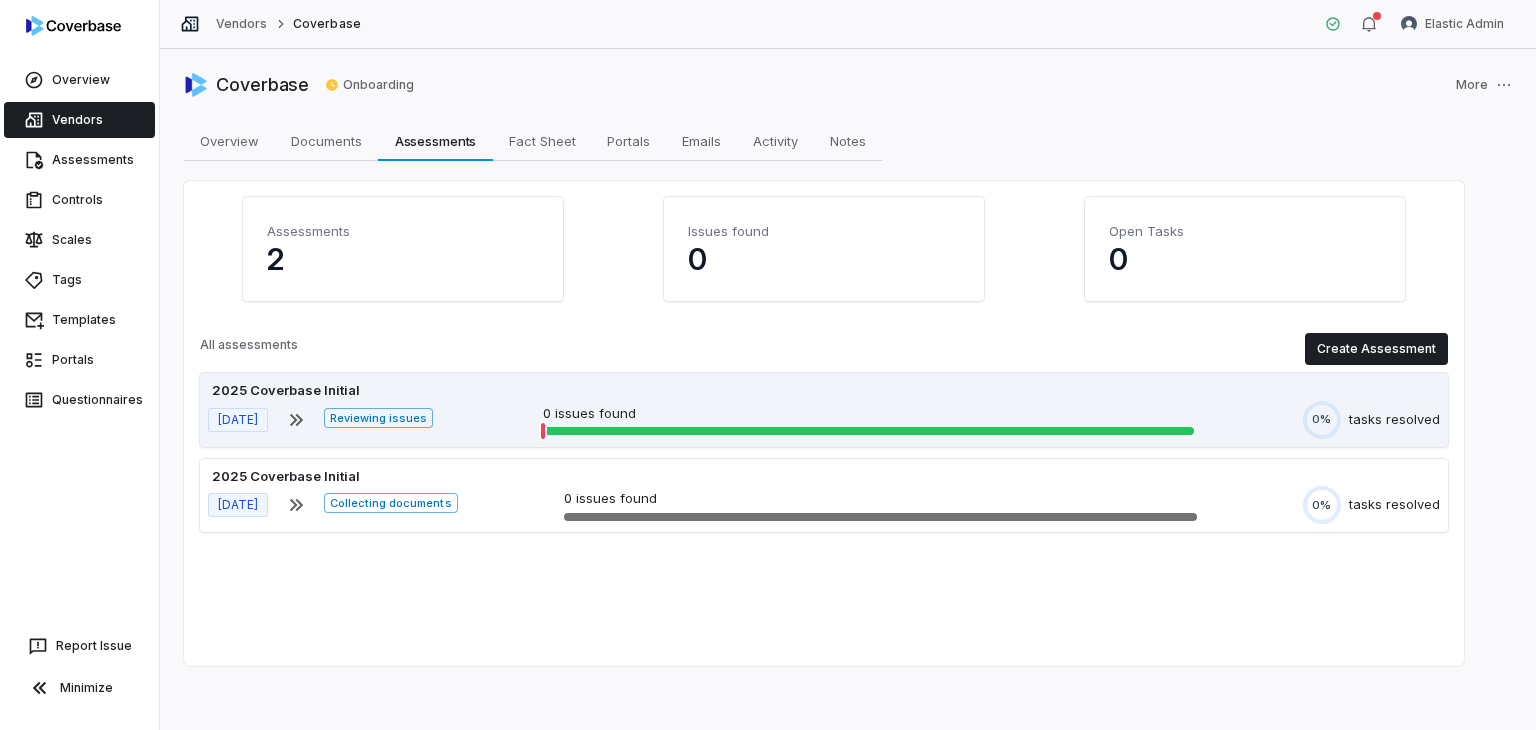 click on "0 issues found" at bounding box center [868, 414] 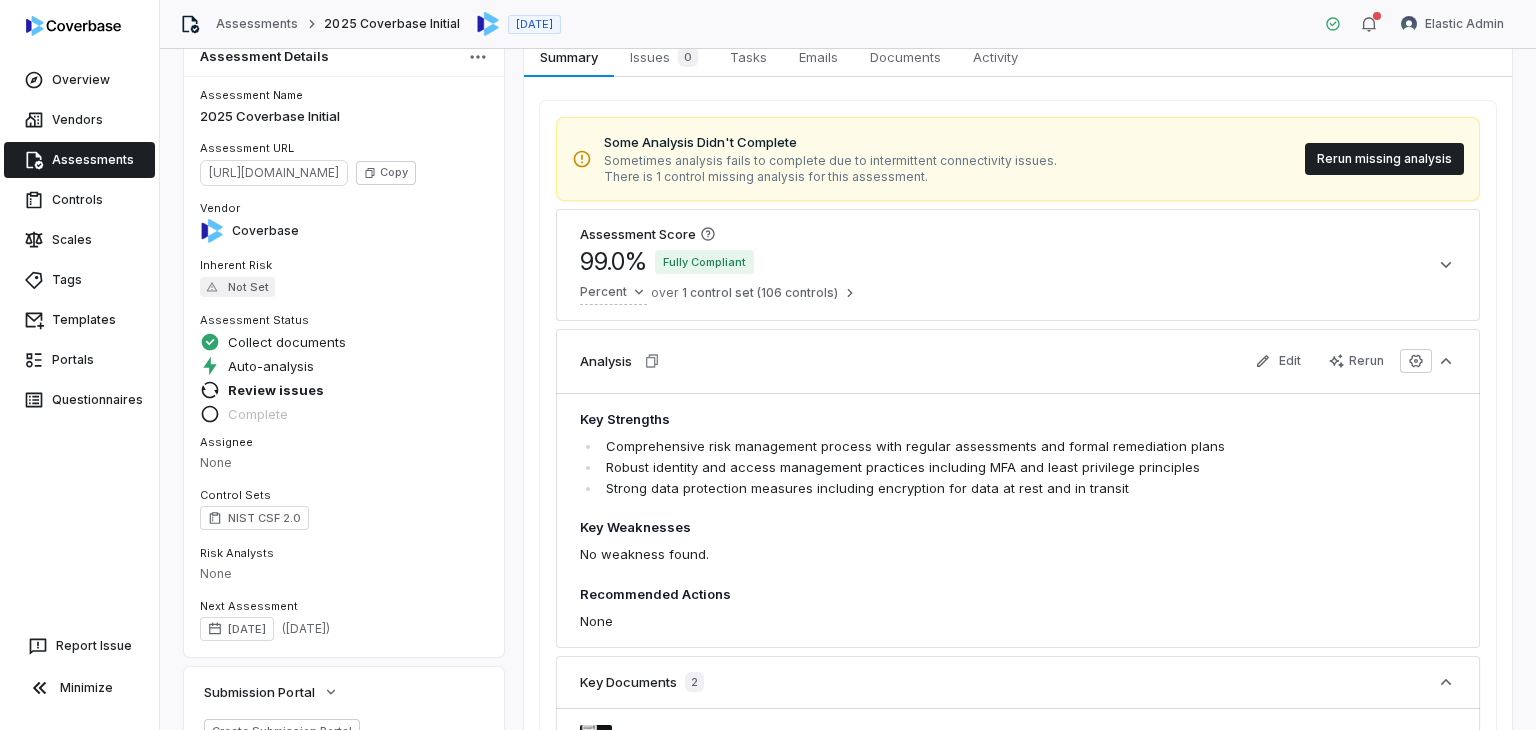 scroll, scrollTop: 0, scrollLeft: 0, axis: both 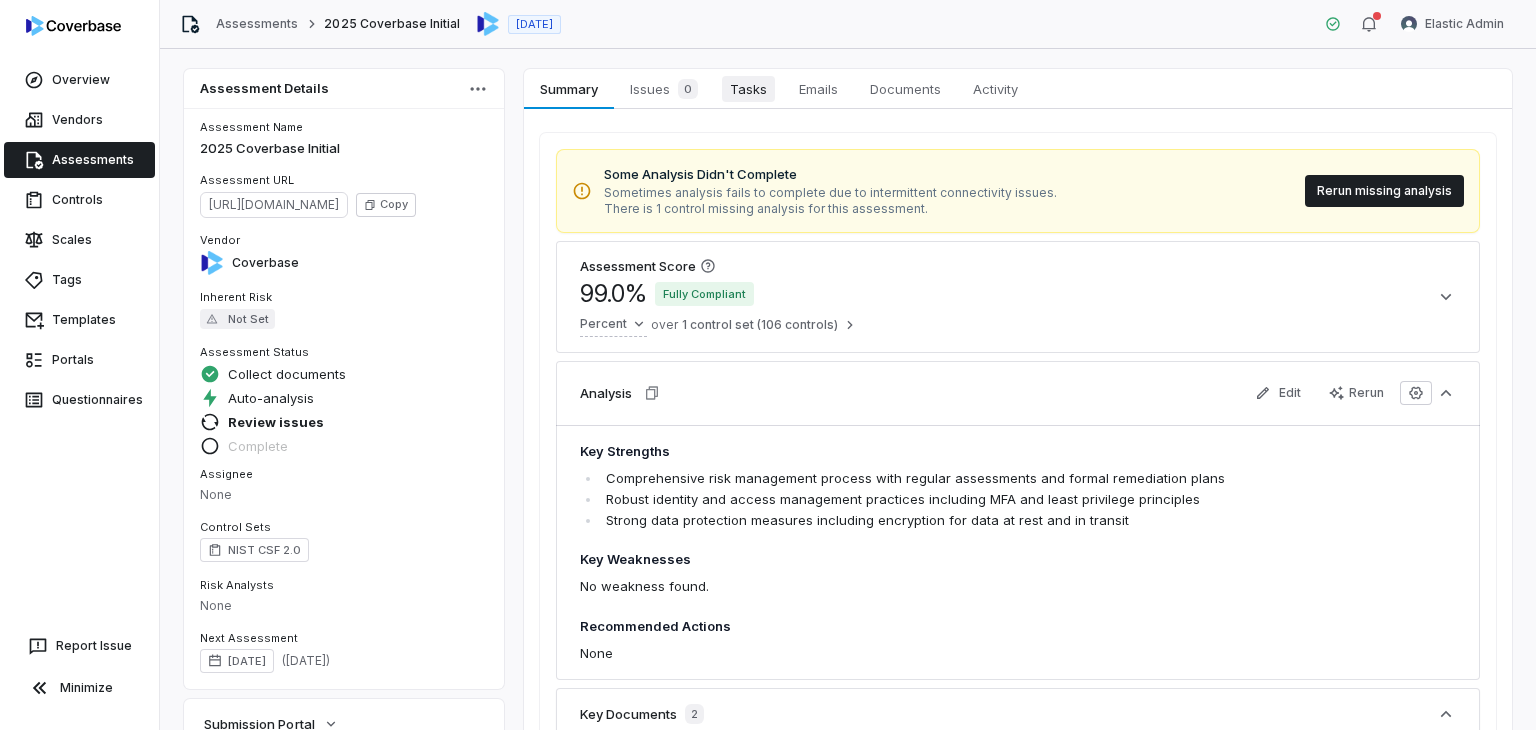 click on "Tasks" at bounding box center [748, 89] 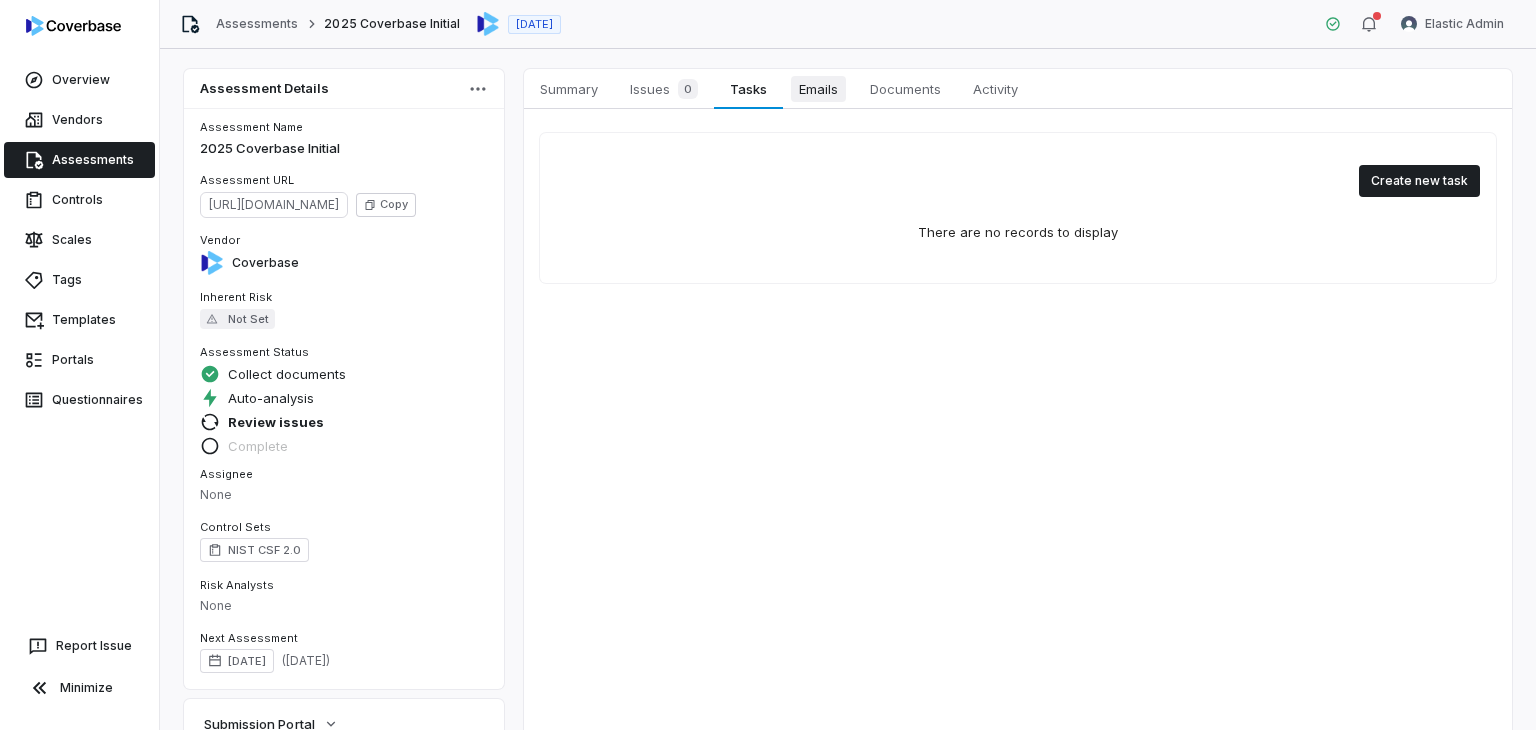 click on "Emails" at bounding box center (818, 89) 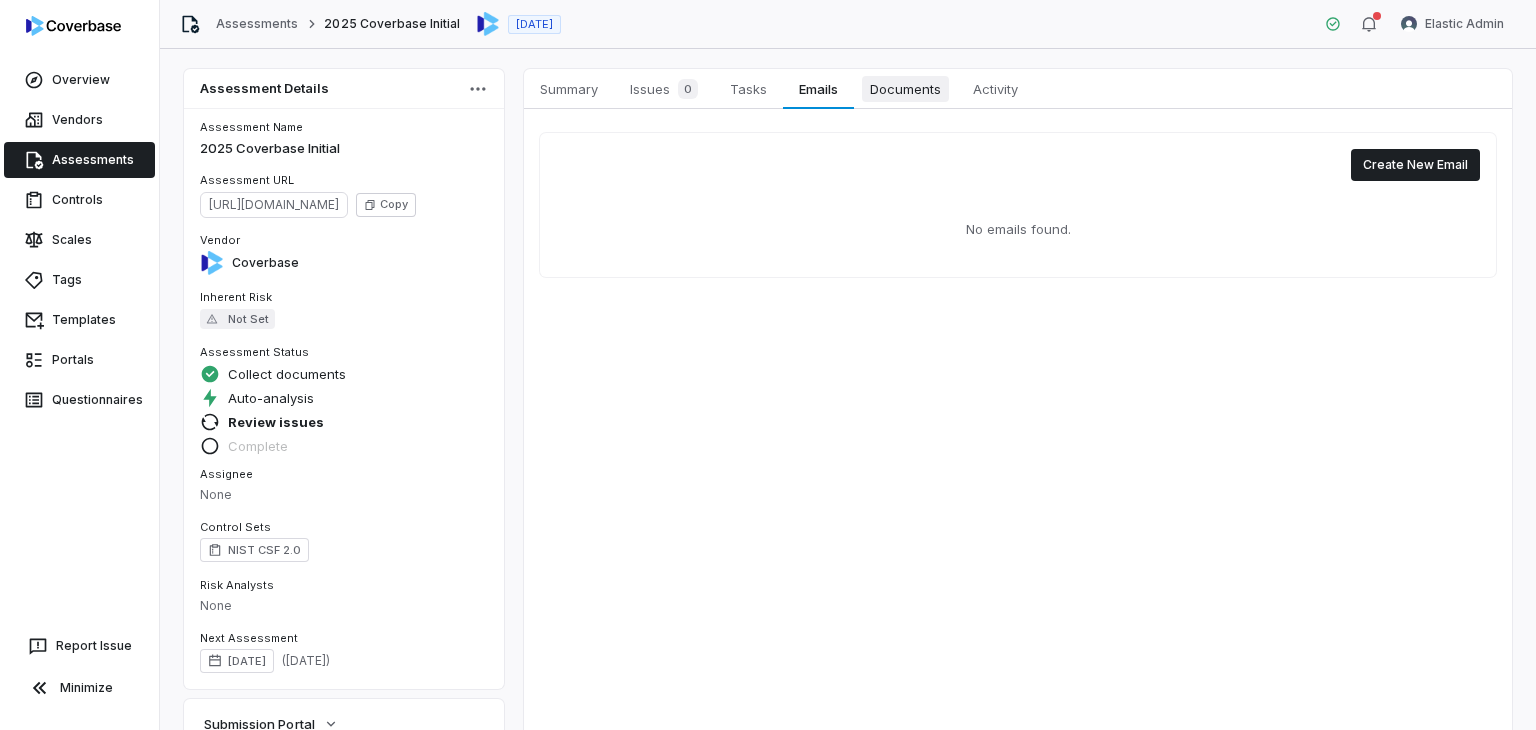 click on "Documents" at bounding box center [905, 89] 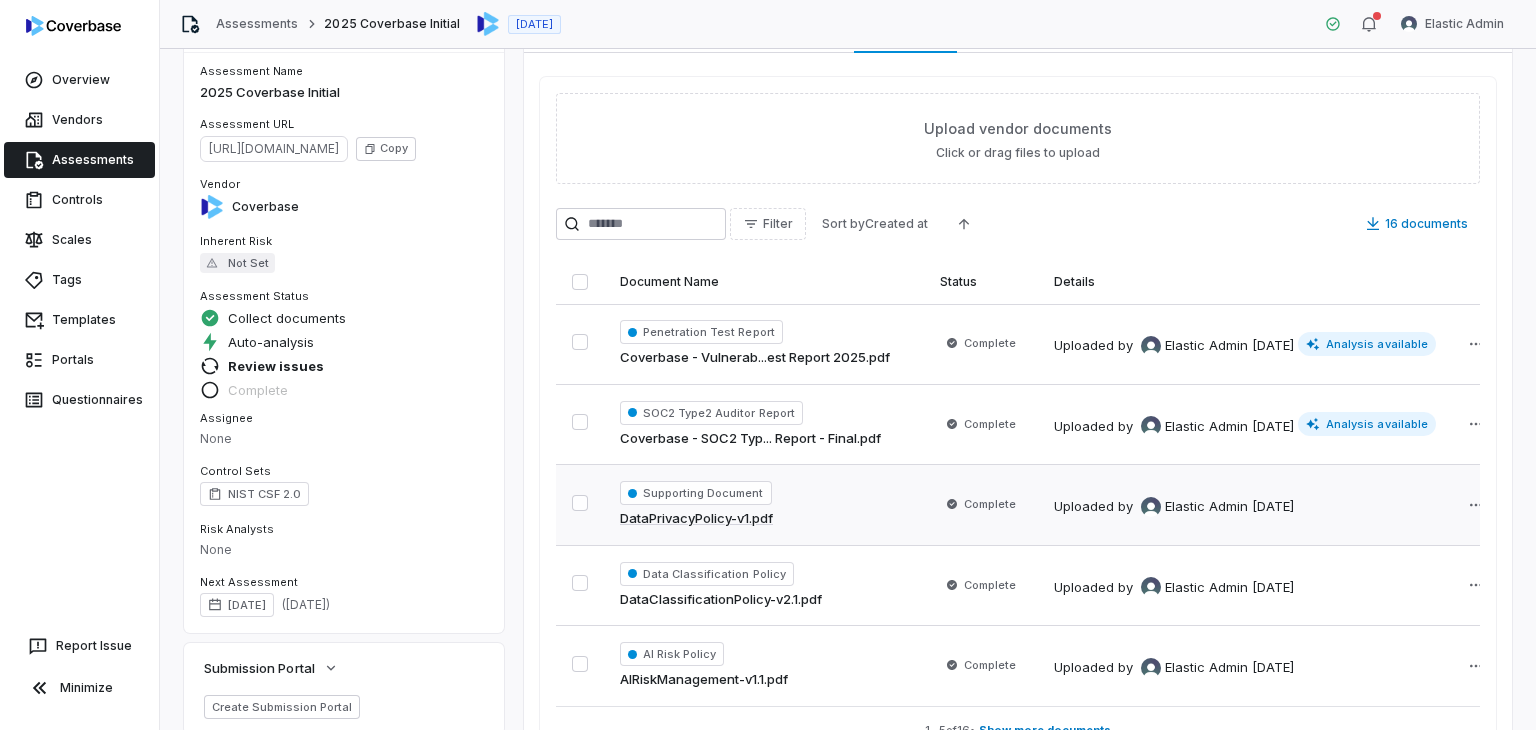 scroll, scrollTop: 0, scrollLeft: 0, axis: both 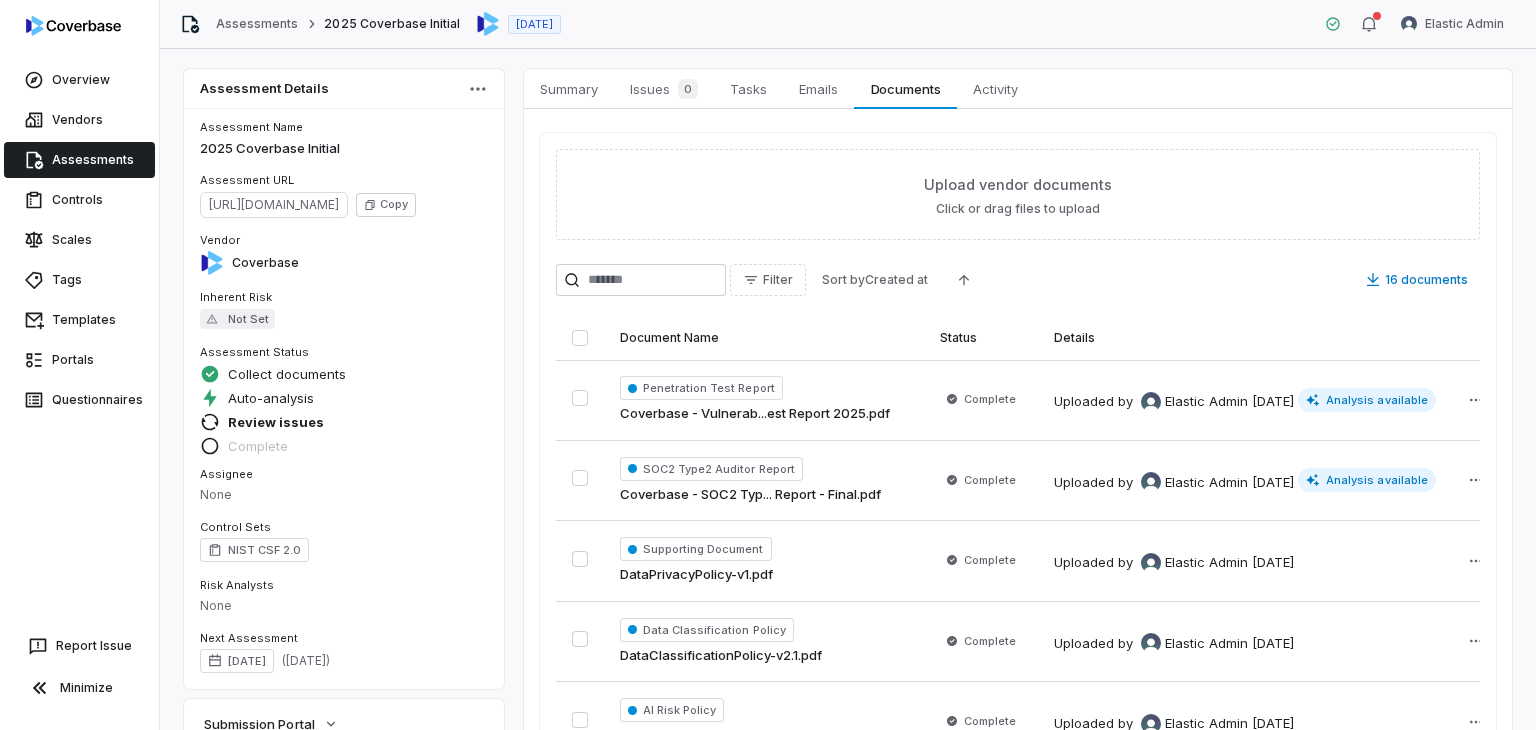 click on "Assessments 2025 Coverbase Initial Jul 3, 2025 Elastic Admin" at bounding box center (848, 24) 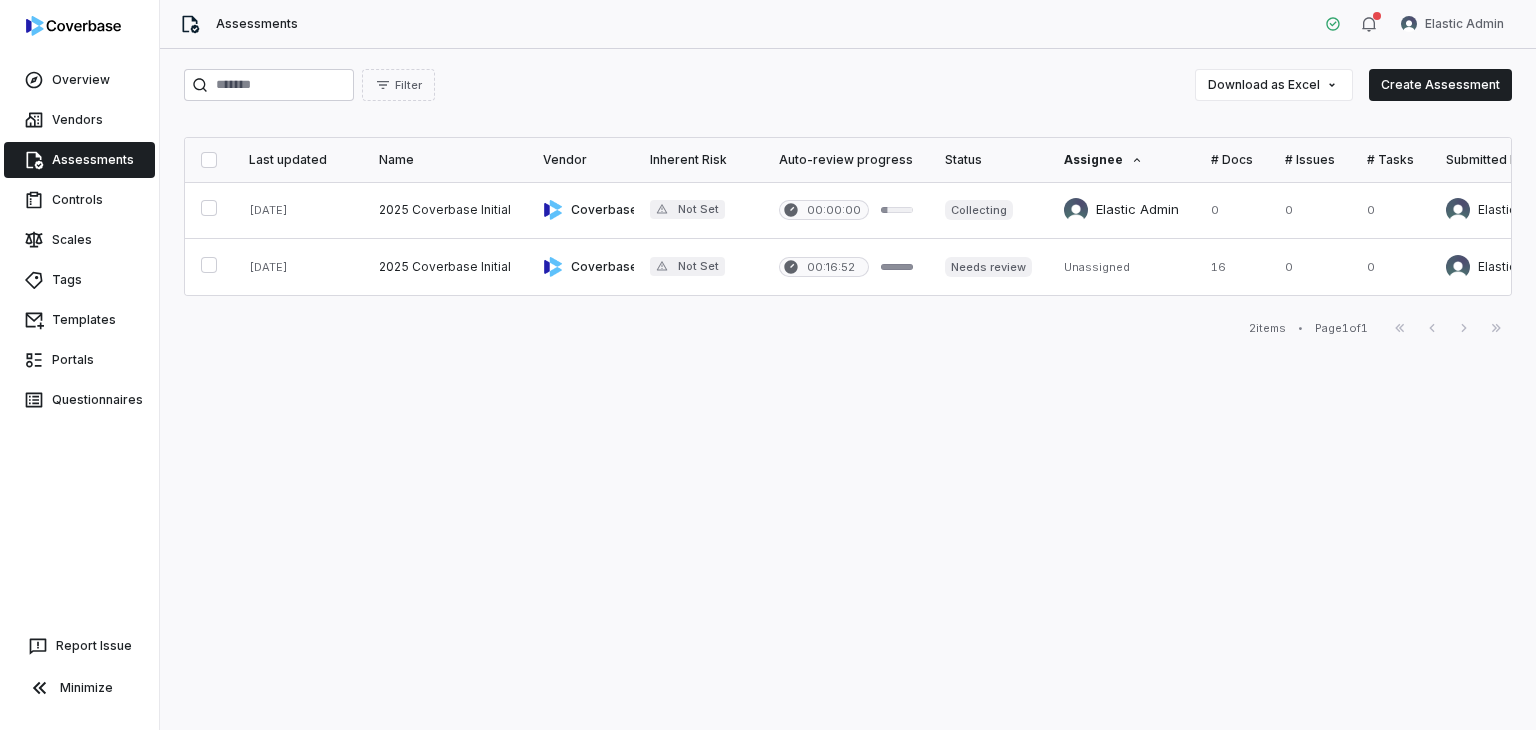 click on "Assessments" at bounding box center [79, 160] 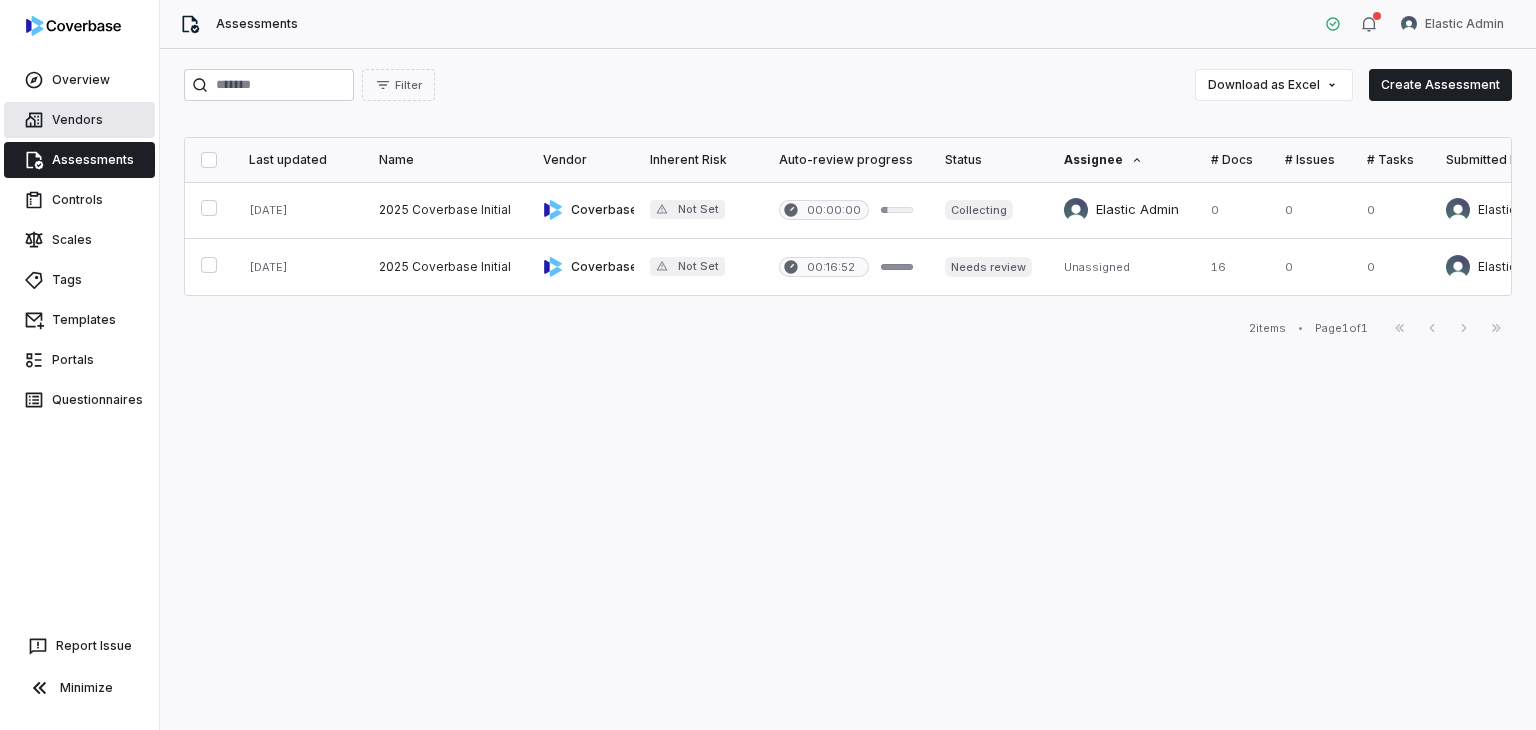 click on "Vendors" at bounding box center [79, 120] 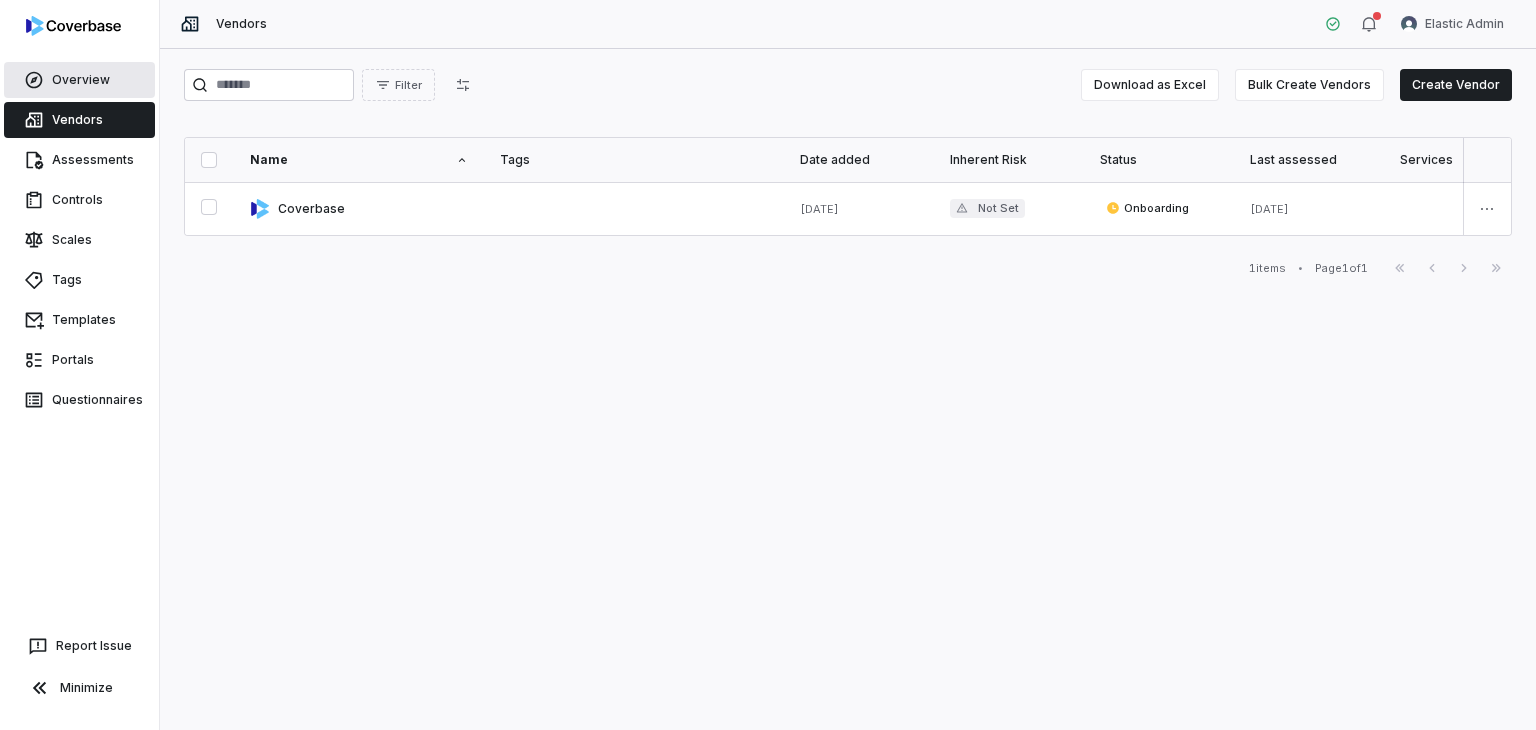 click on "Overview" at bounding box center (79, 80) 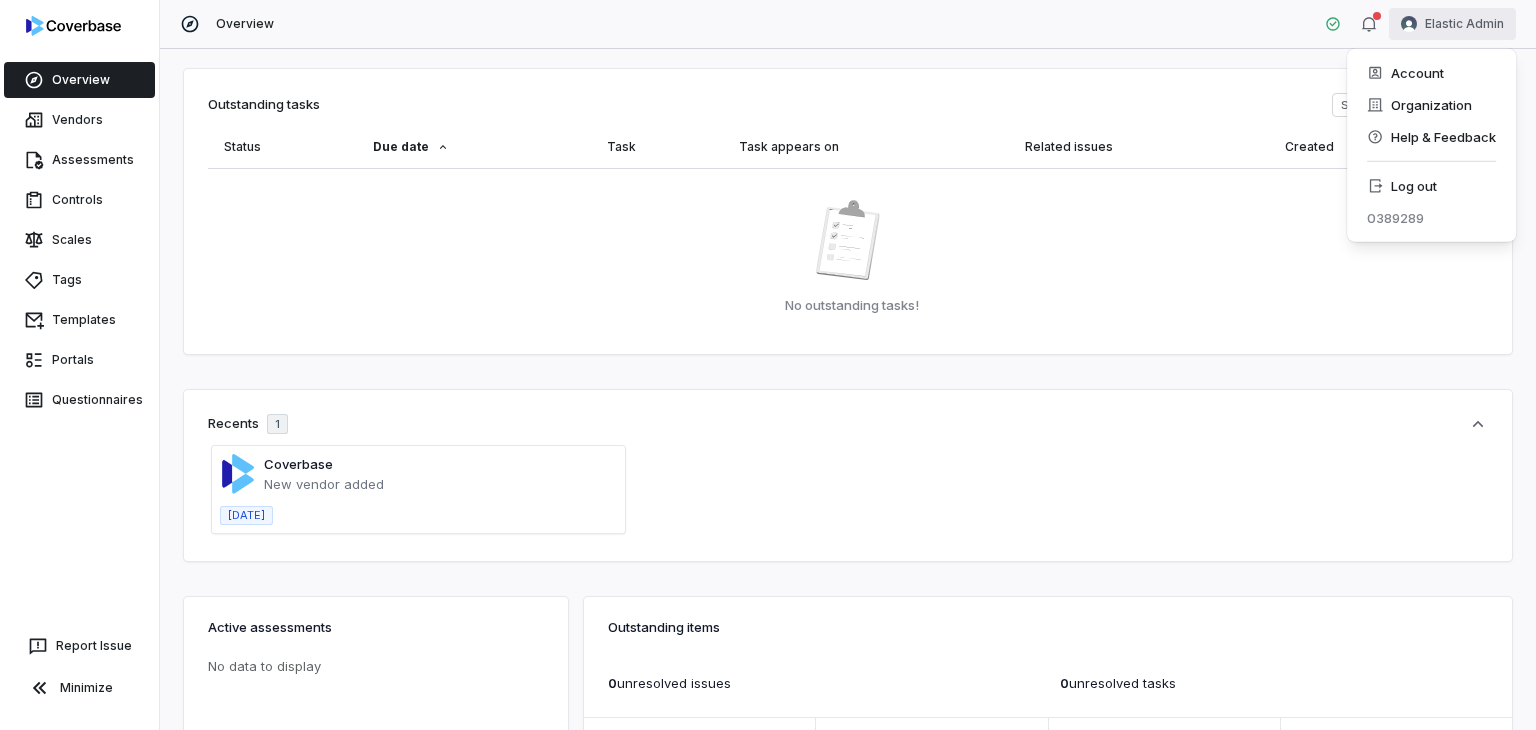 click on "Overview Vendors Assessments Controls Scales Tags Templates Portals Questionnaires Report Issue Minimize Overview Elastic Admin Outstanding tasks Show Assigned to me Status Due date Task Task appears on Related issues Created No outstanding tasks! Recents 1 Coverbase New vendor added 4 days ago Active assessments No data to display Outstanding items 0  unresolved issue s 0  unresolved task s 1 Monitoring vendors Vendors 0 Resolved issues Issues 0 Assessments done Assessments 0 Controls verified Controls Unresolved issues per vendor tag No data to display Vendors per tag No data to display Risk issue analysis Includes data from all in-progress and complete vendor assessments All issues Unresolved issues only No data Issue category Count No data Issue category Count
* Account Organization Help & Feedback Log out 0389289" at bounding box center [768, 365] 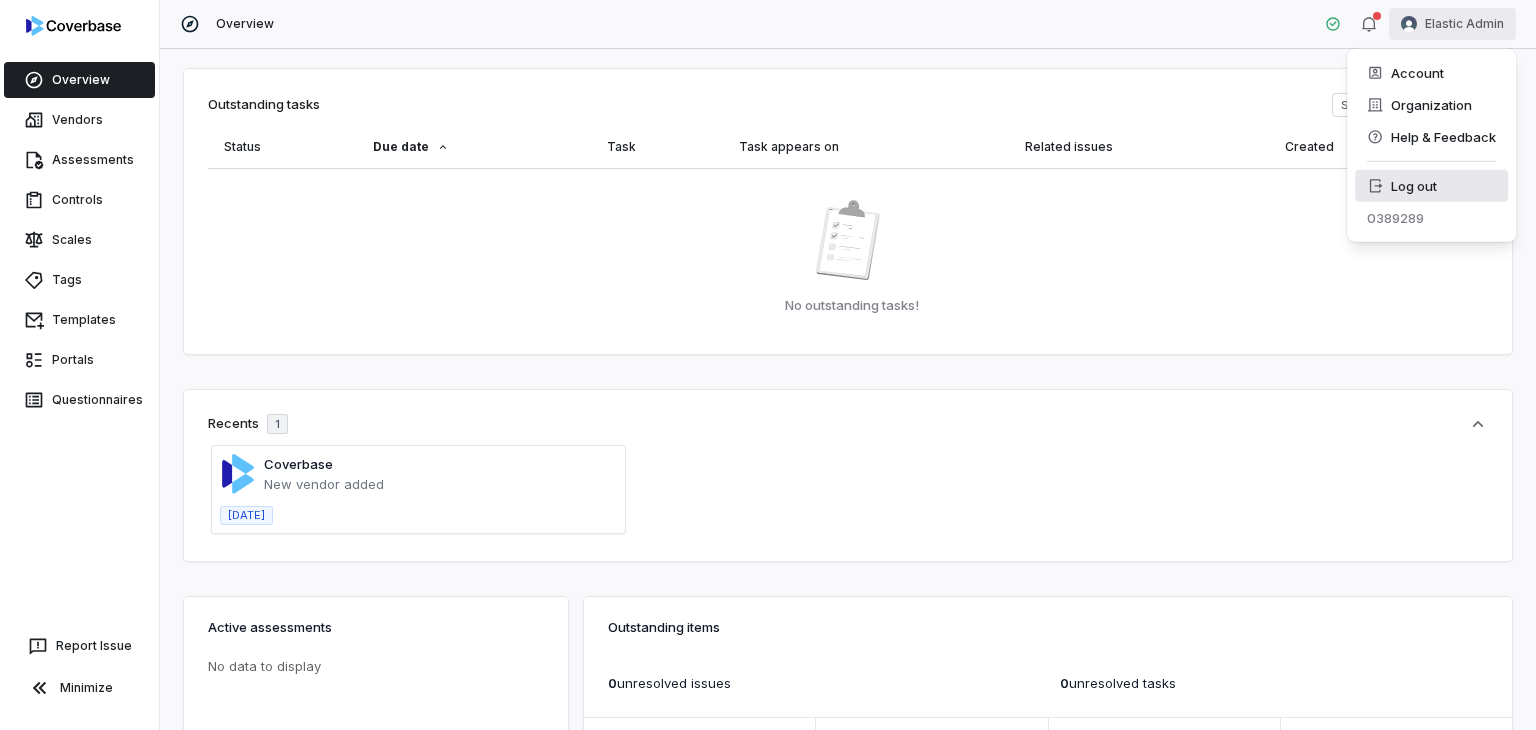 click on "Log out" at bounding box center [1431, 186] 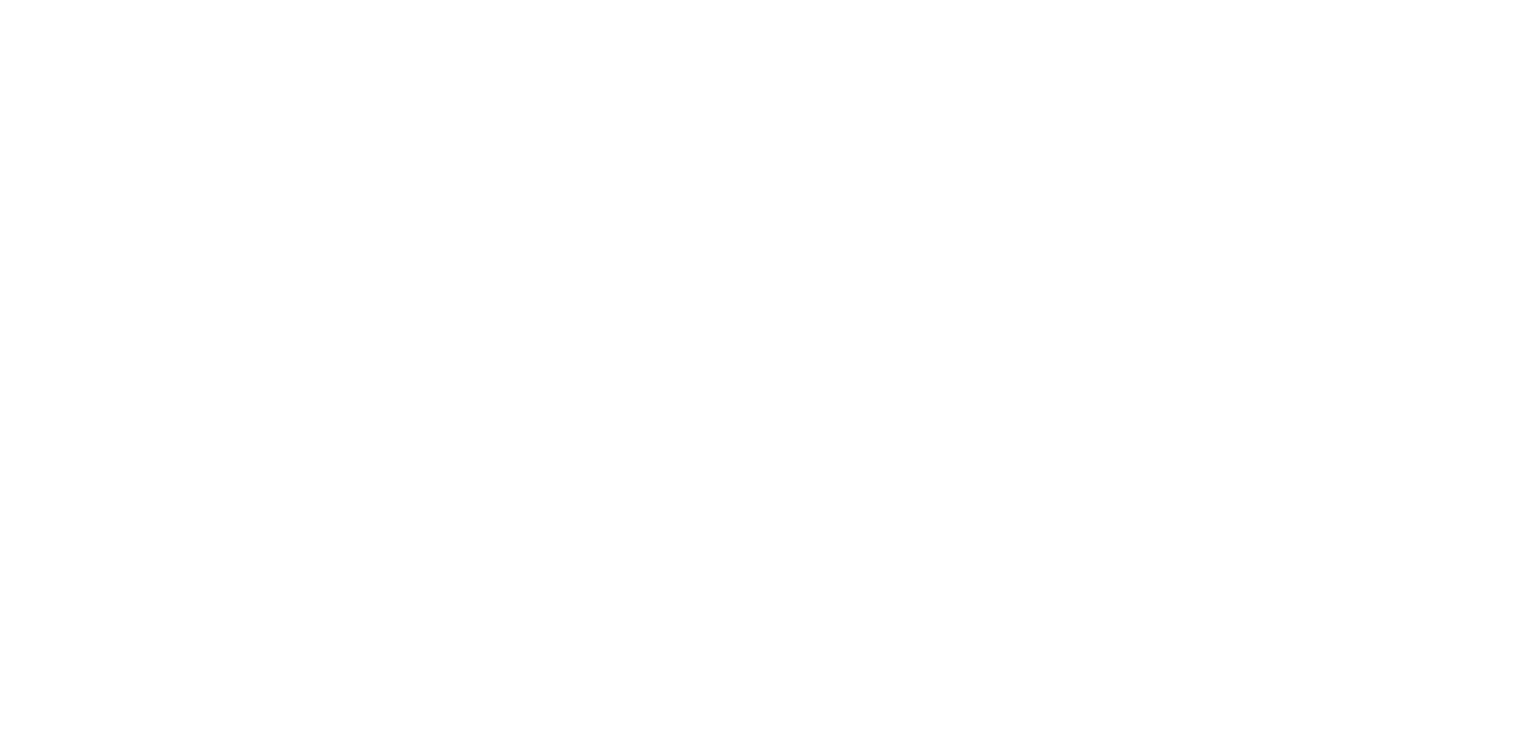 scroll, scrollTop: 0, scrollLeft: 0, axis: both 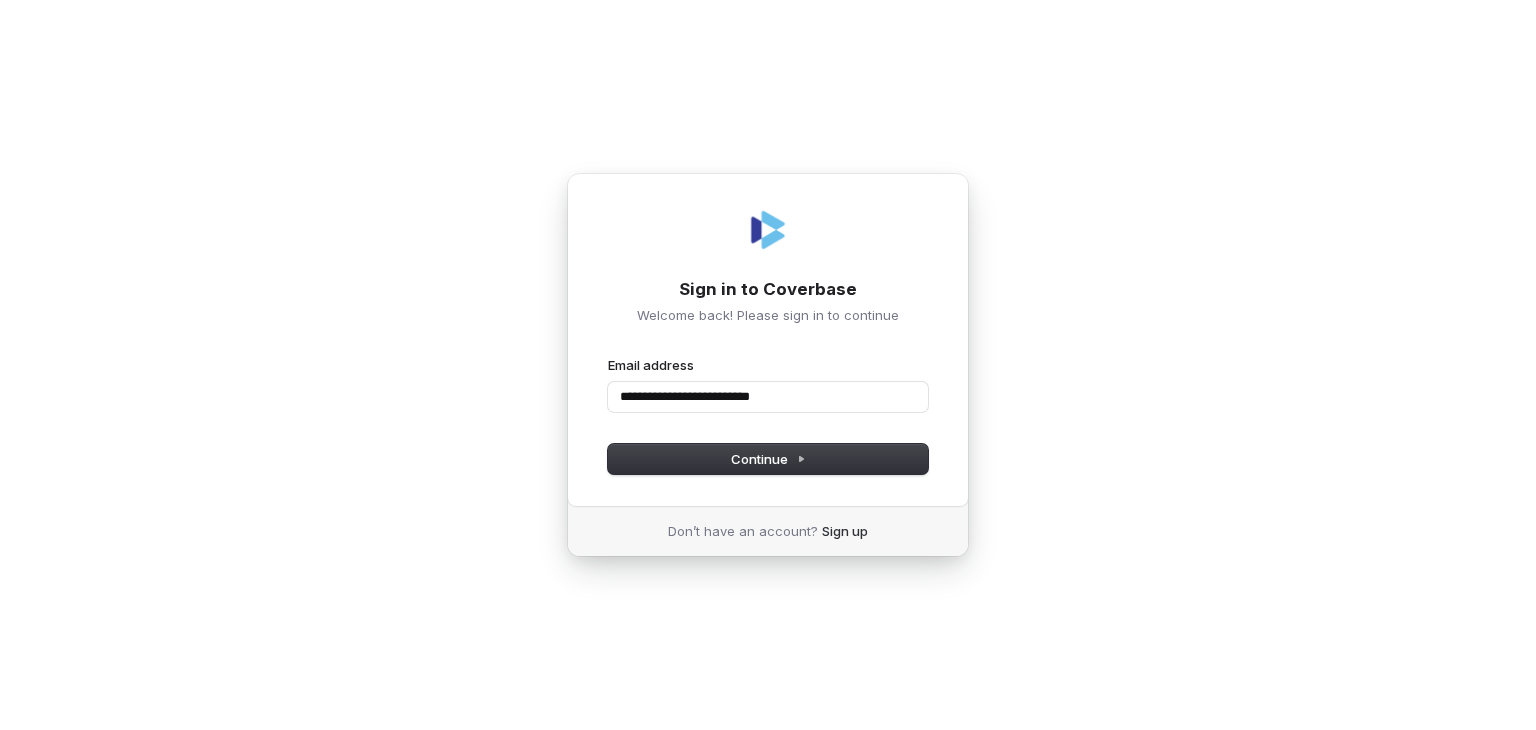 type on "**********" 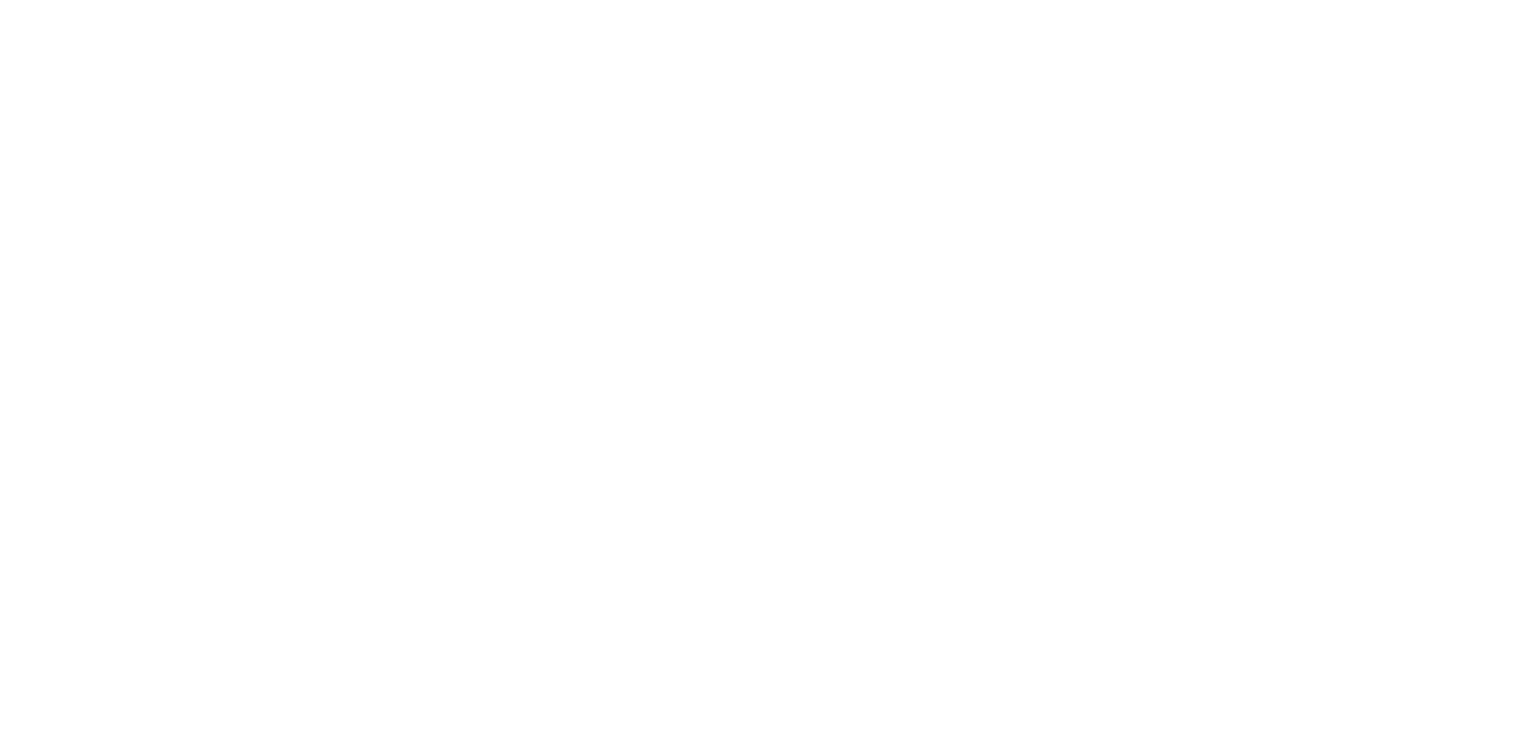 scroll, scrollTop: 0, scrollLeft: 0, axis: both 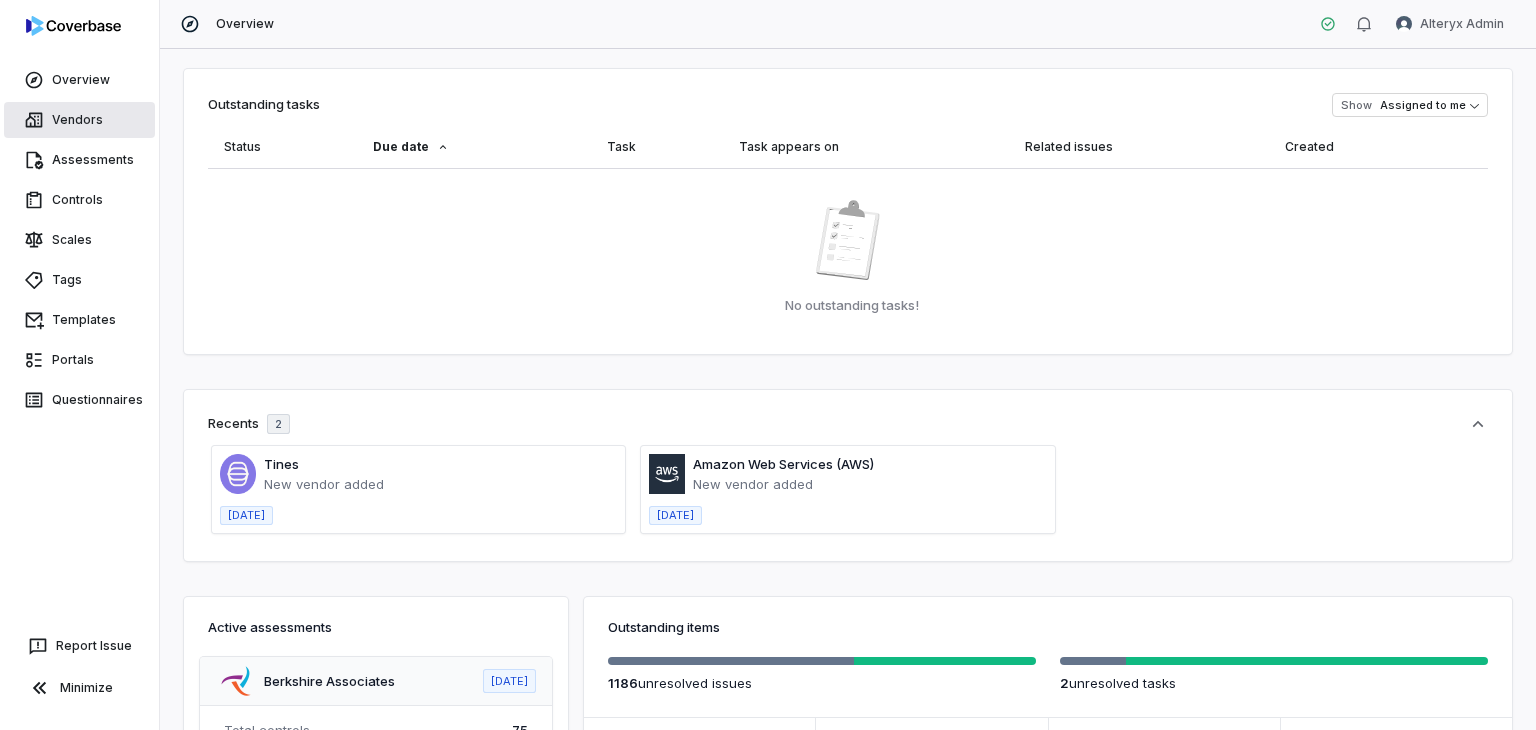 click on "Vendors" at bounding box center (79, 120) 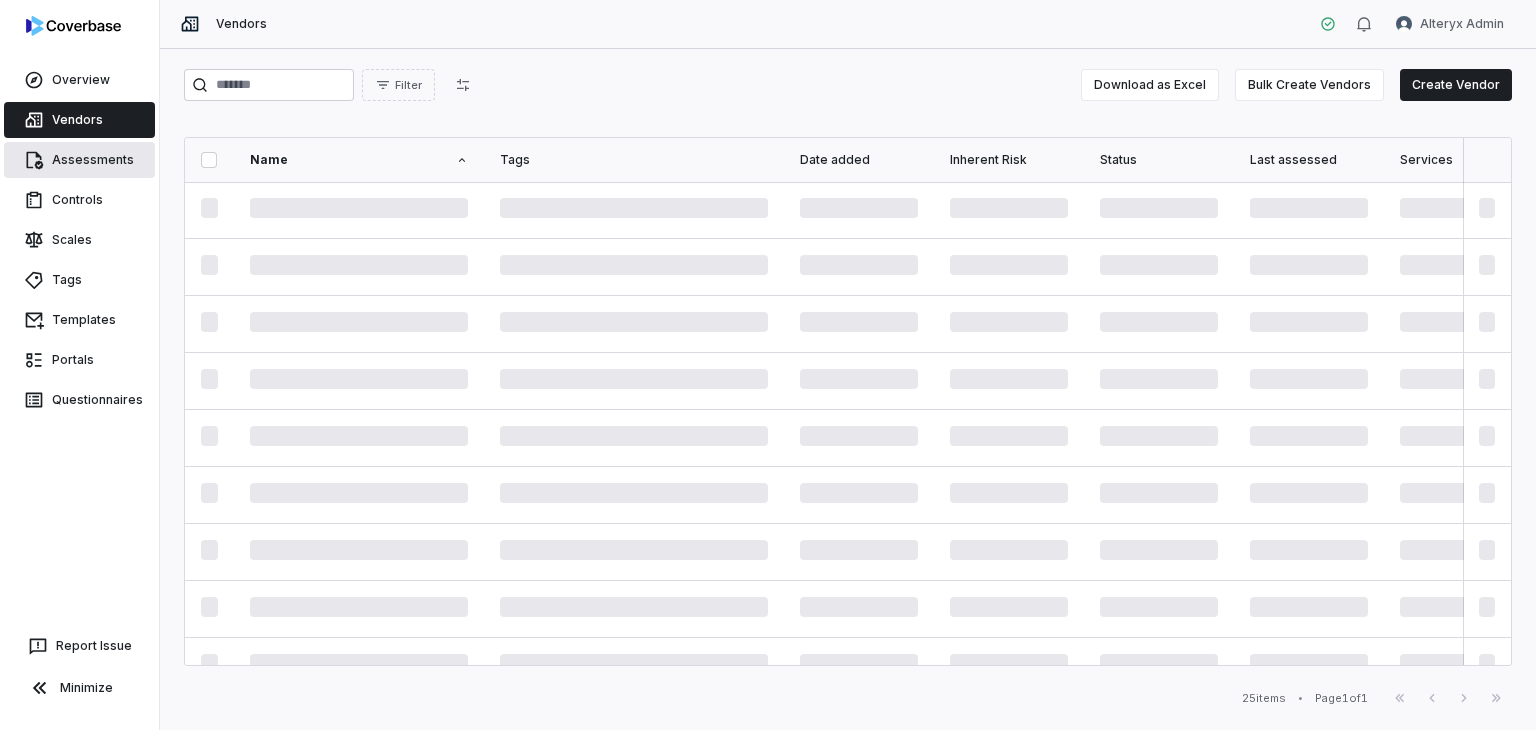 click on "Assessments" at bounding box center [79, 160] 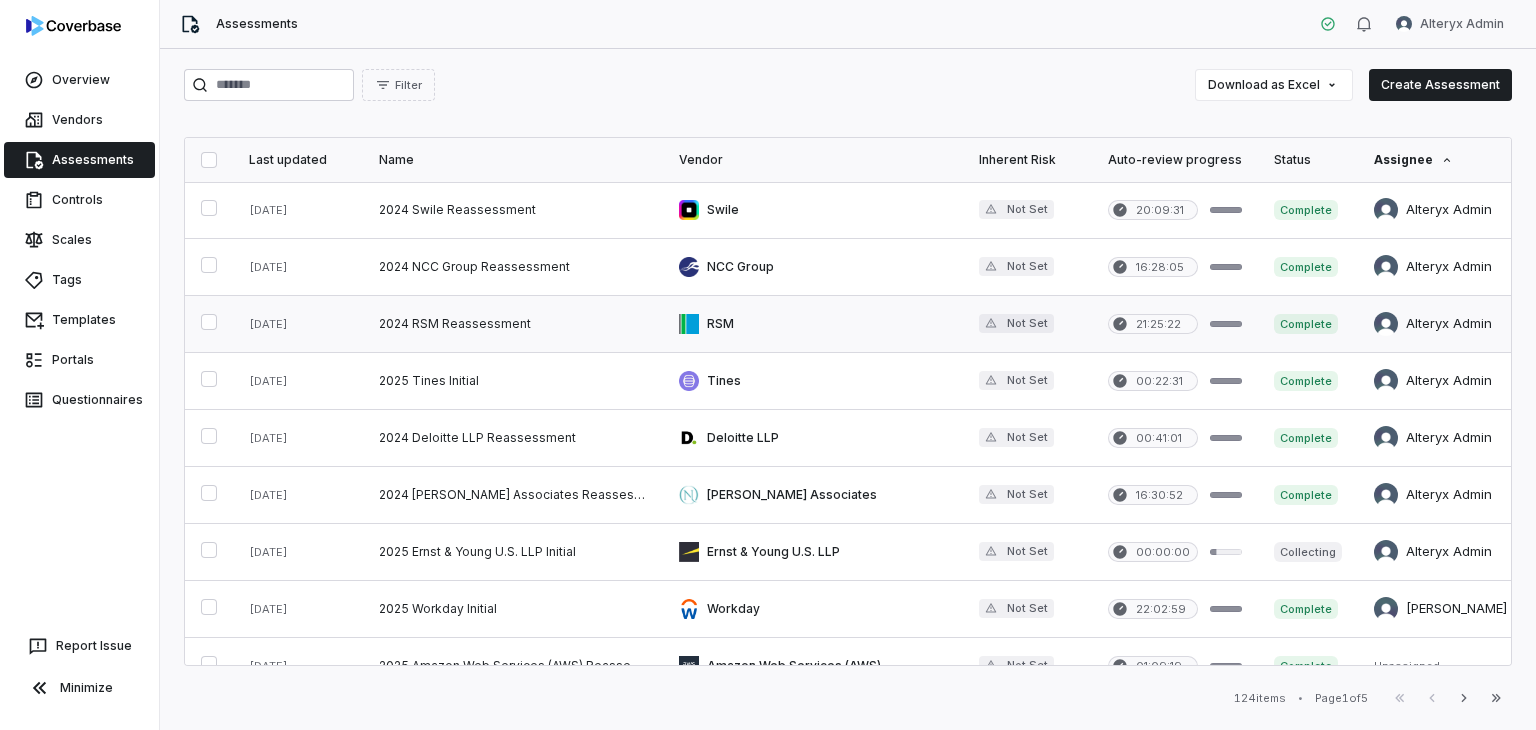 scroll, scrollTop: 100, scrollLeft: 0, axis: vertical 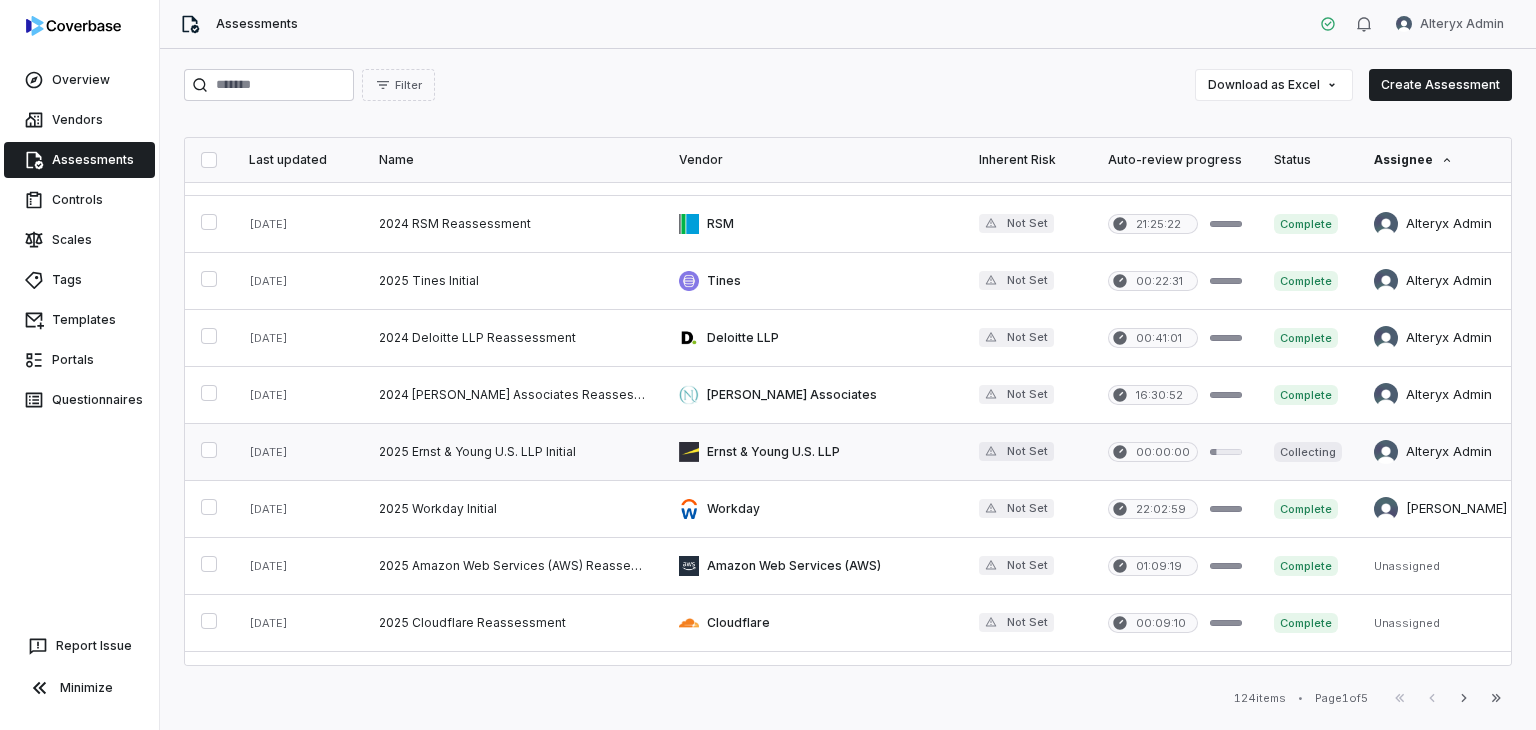 click at bounding box center [513, 452] 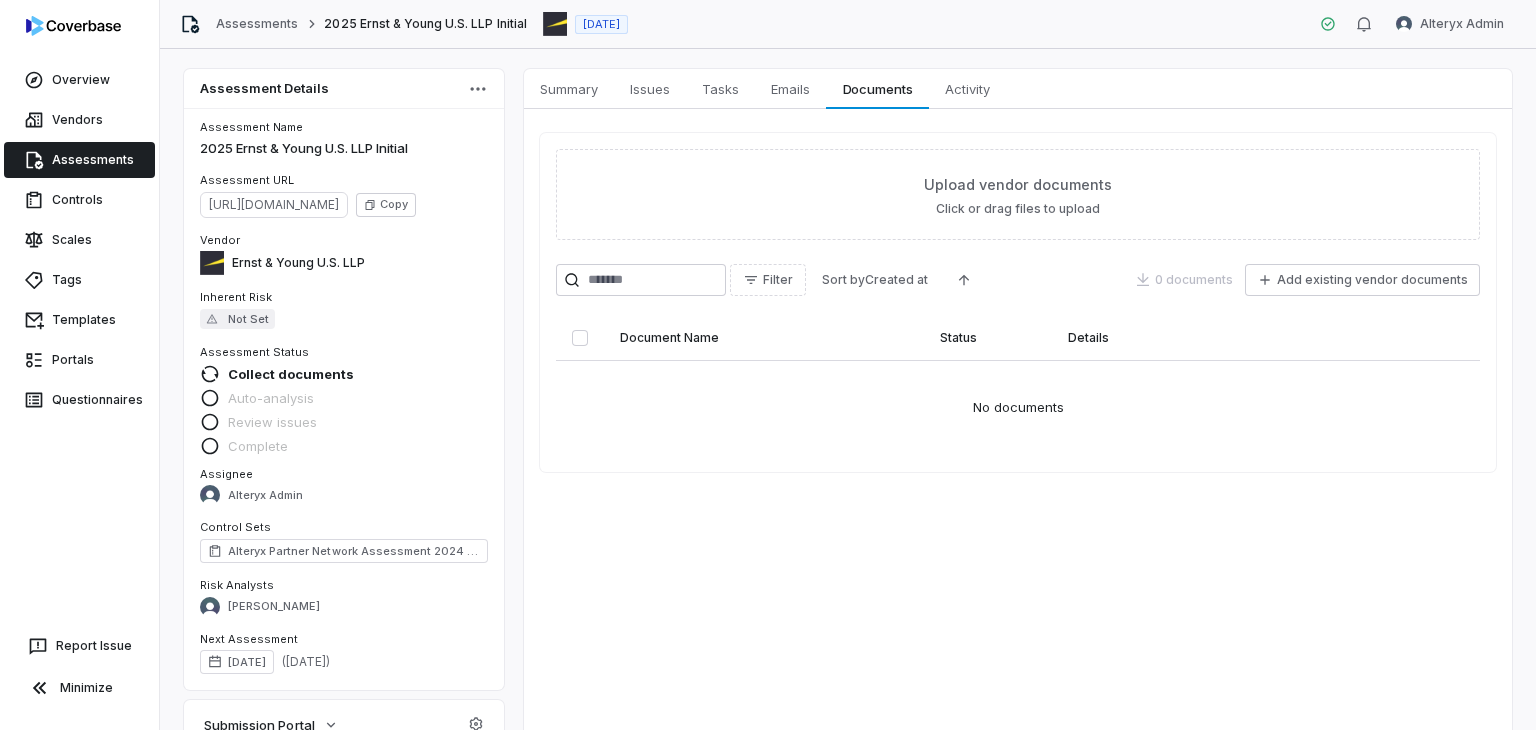 click on "Assessment Details Assessment Name 2025 Ernst & Young U.S. LLP Initial Assessment URL  https://dashboard.coverbase.app/assessments/cbqsrw_1fcd38110fa04fc8a43185af49999b95 Copy Vendor Ernst & Young U.S. LLP Inherent Risk Not Set Assessment Status Collect documents Auto-analysis Review issues Complete Assignee Alteryx Admin Control Sets Alteryx Partner Network Assessment 2024 AIS Risk Analysts Diana Esparza Next Assessment Jun 23, 2027 ( in 2 years ) Submission Portal Status Open Due May 28, 2025 Files uploaded 0 Portal Link View Portal Copy Properties Summary Summary Issues Issues Tasks Tasks Emails Emails Documents Documents Activity Activity Upload vendor documents Click or drag files to upload Filter Sort by  Created at 0 documents Add existing vendor documents Document Name Status Details No documents" at bounding box center (848, 389) 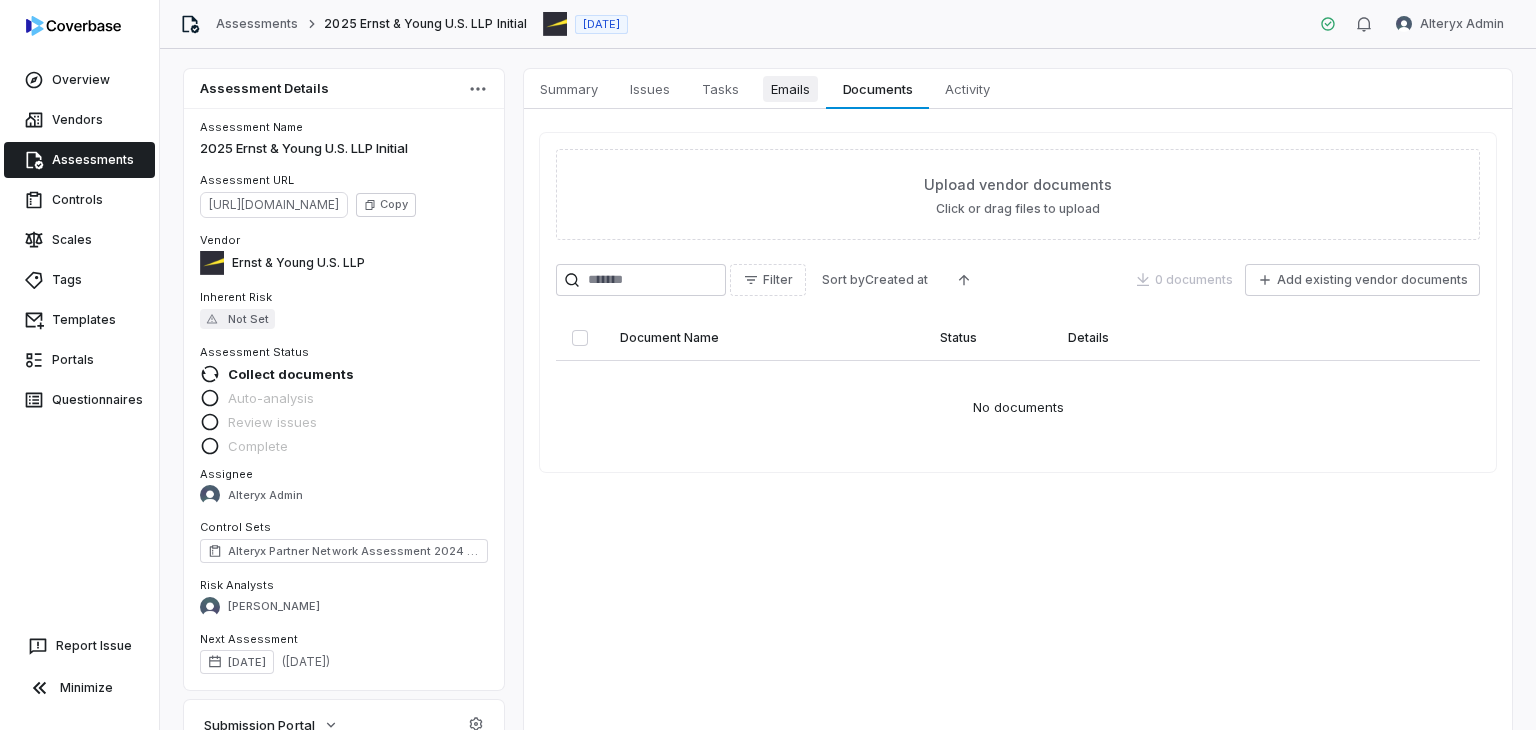 click on "Emails" at bounding box center (790, 89) 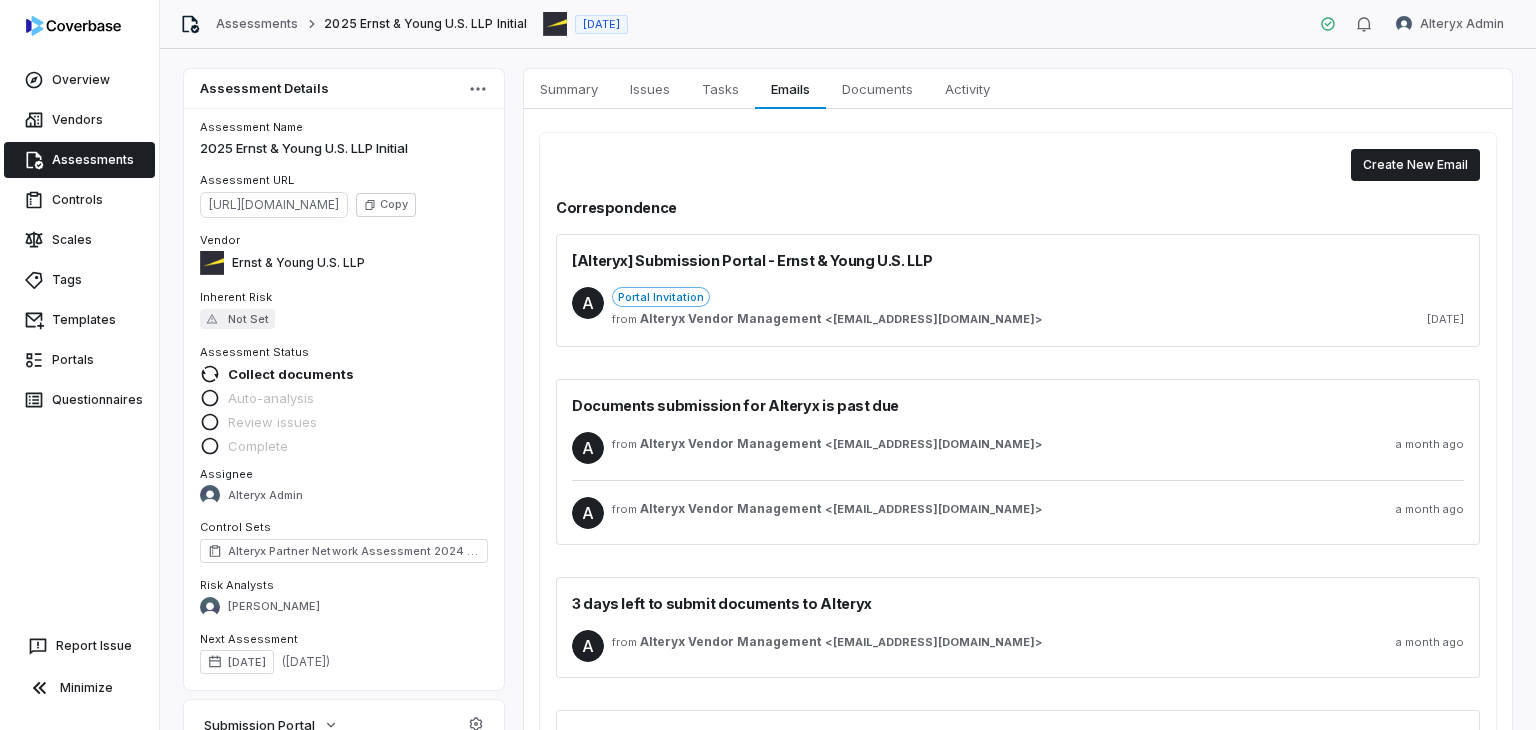 scroll, scrollTop: 100, scrollLeft: 0, axis: vertical 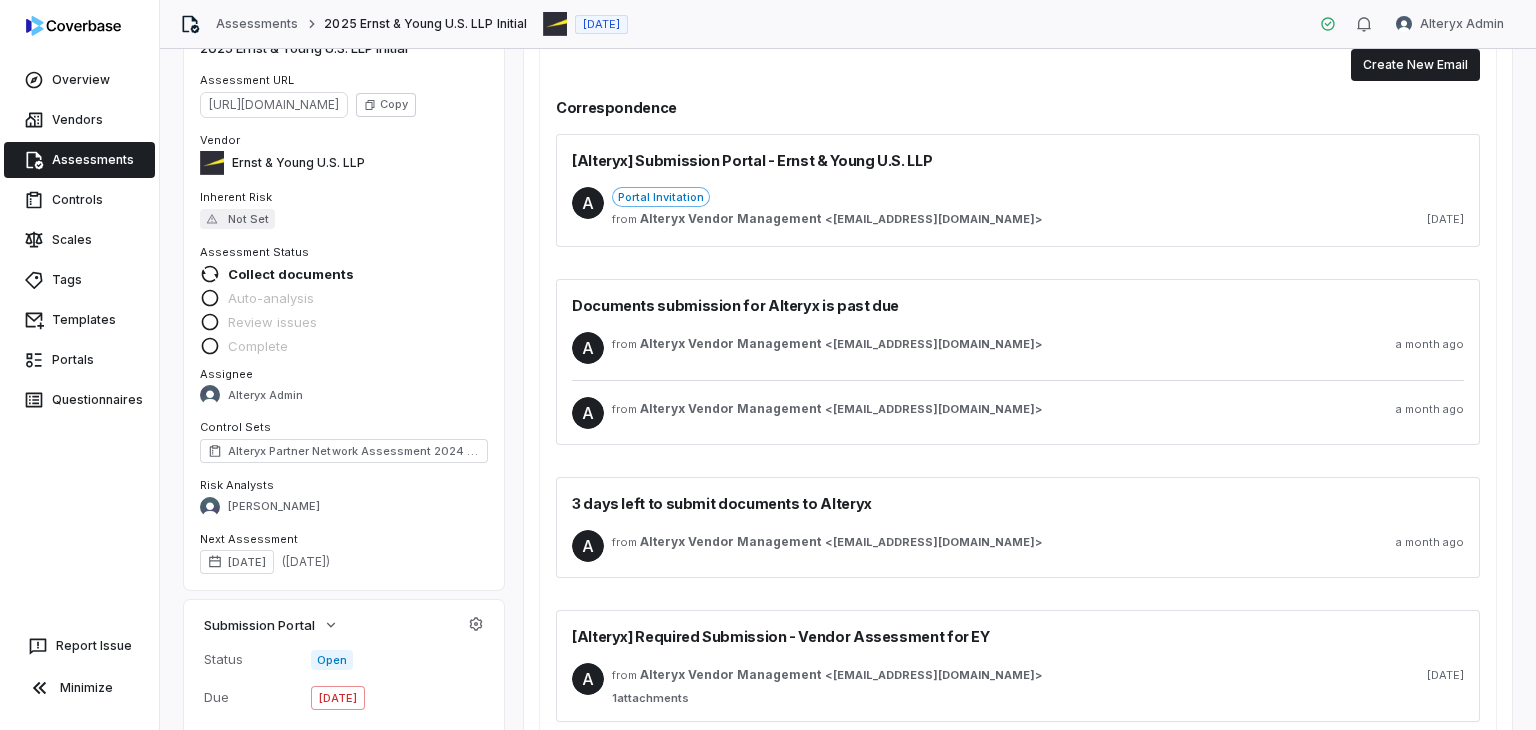 click on "from Alteryx Vendor Management   < vendorsecurityrisk@alteryx.com > a month ago" at bounding box center [1038, 413] 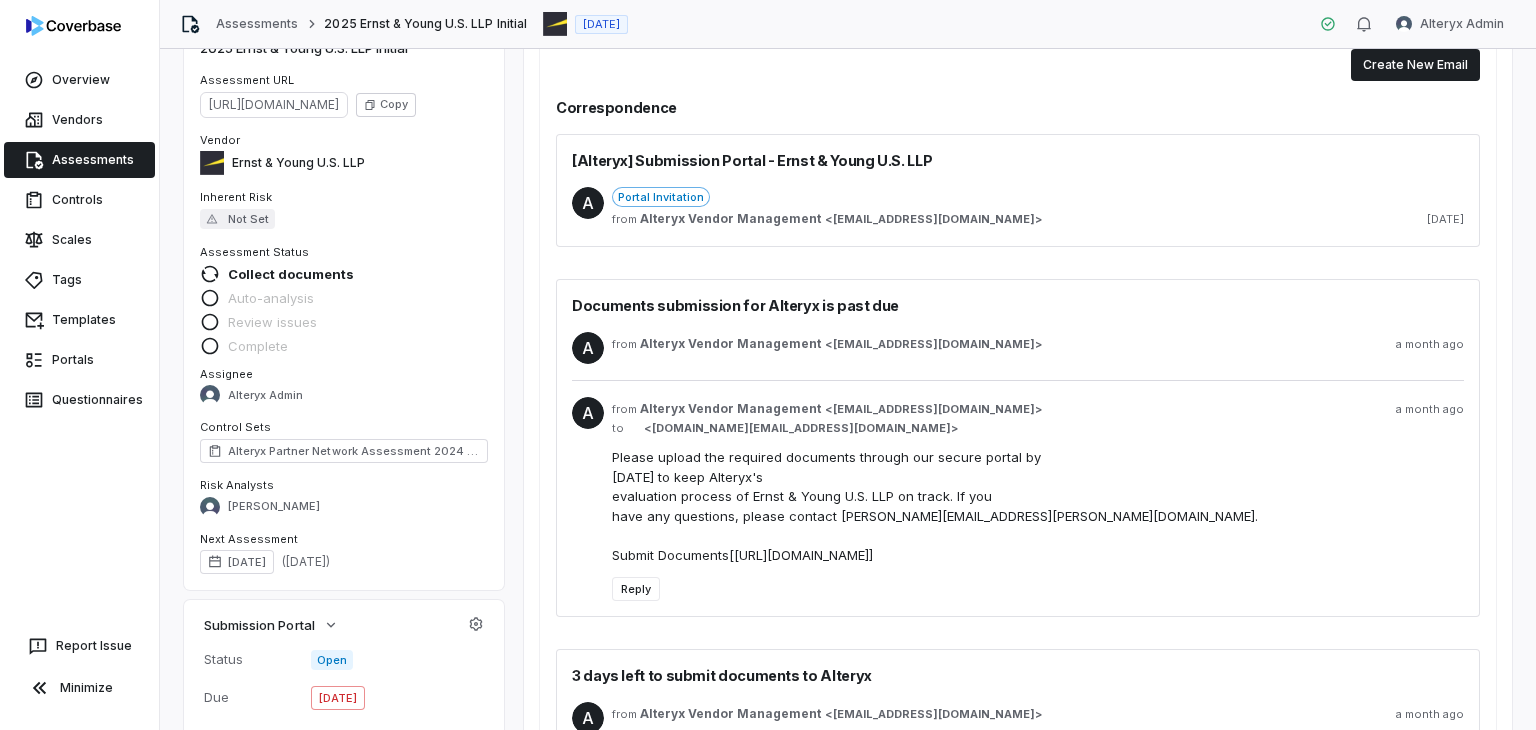 click on "from Alteryx Vendor Management   < vendorsecurityrisk@alteryx.com > a month ago to   < Kelly.Hu@ey.com > Please upload the required documents through our secure portal by
May 28, 2025 to keep Alteryx's
evaluation process of Ernst & Young U.S. LLP on track. If you
have any questions, please contact diana.esparza@alteryx.com.
Submit Documents[https://dashboard.coverbase.app/portal/6Hee0nF3]" at bounding box center (1038, 481) 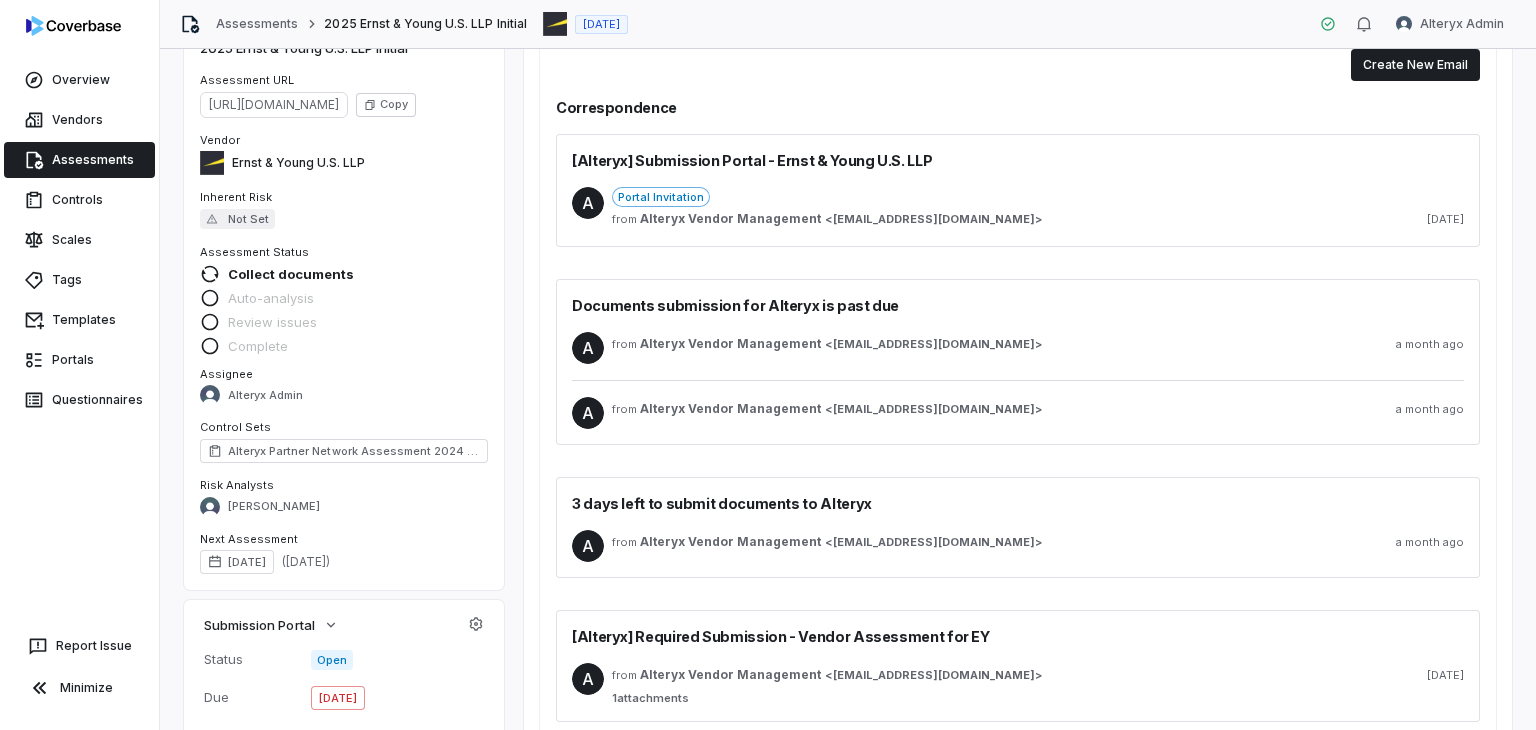 click on "Portal Invitation" at bounding box center (1038, 197) 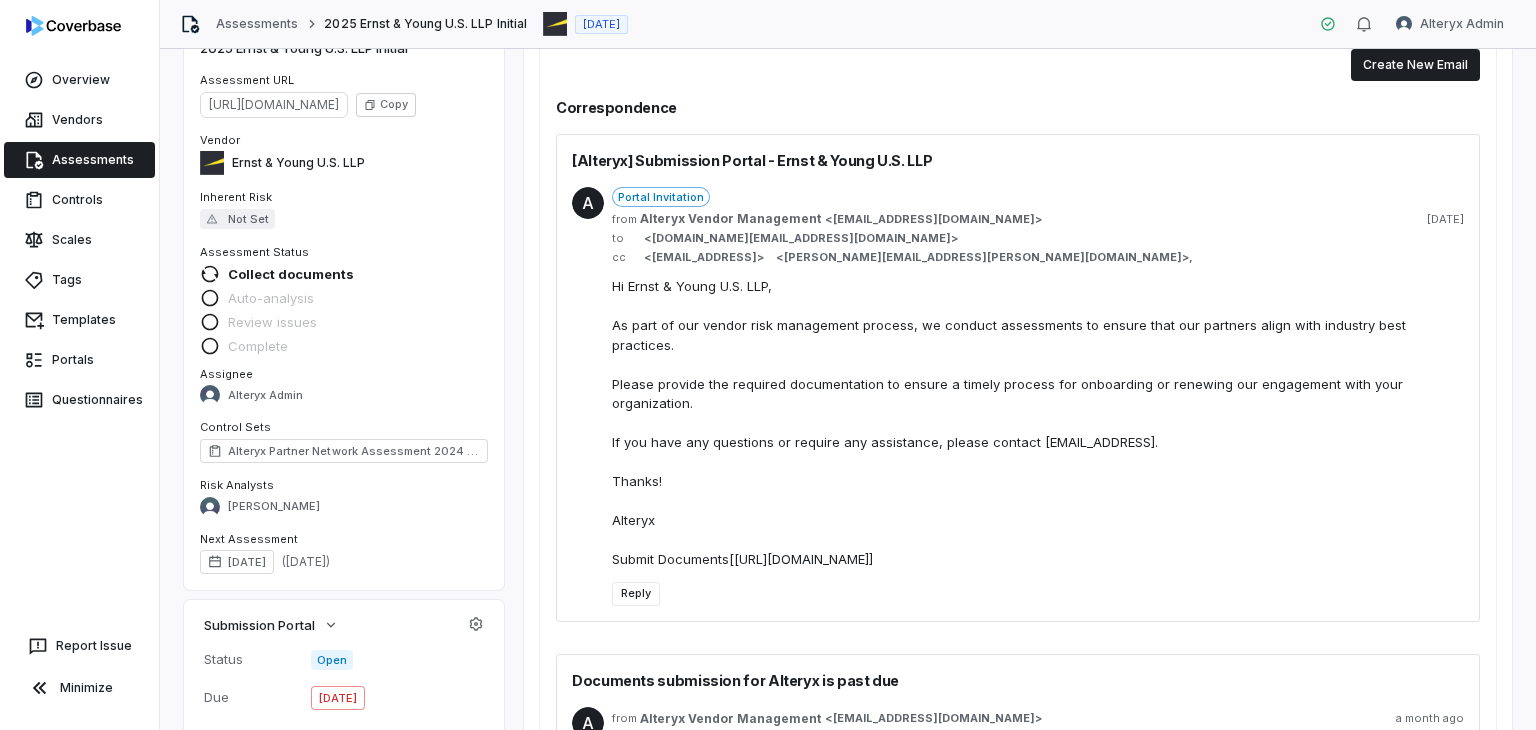 click on "Portal Invitation" at bounding box center [1038, 197] 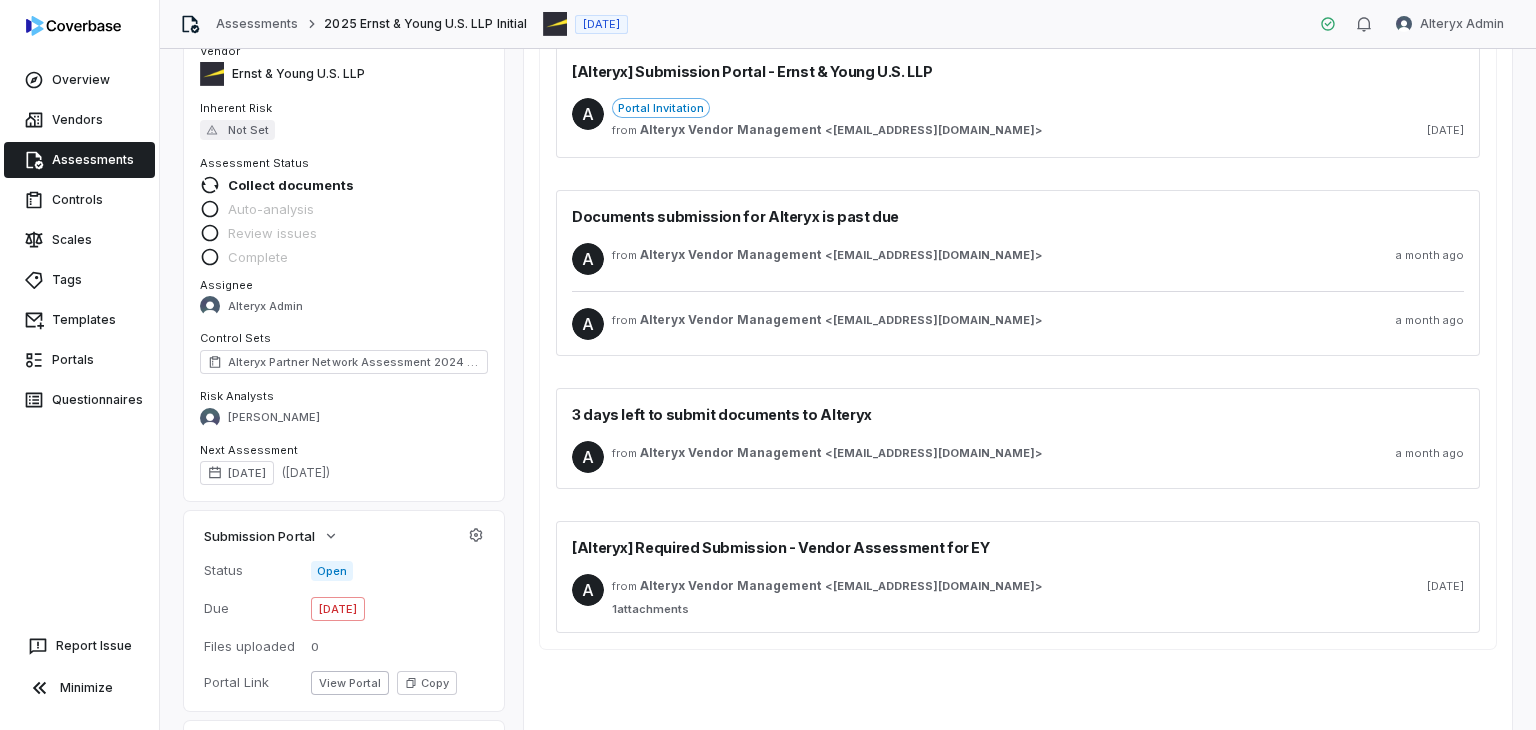scroll, scrollTop: 276, scrollLeft: 0, axis: vertical 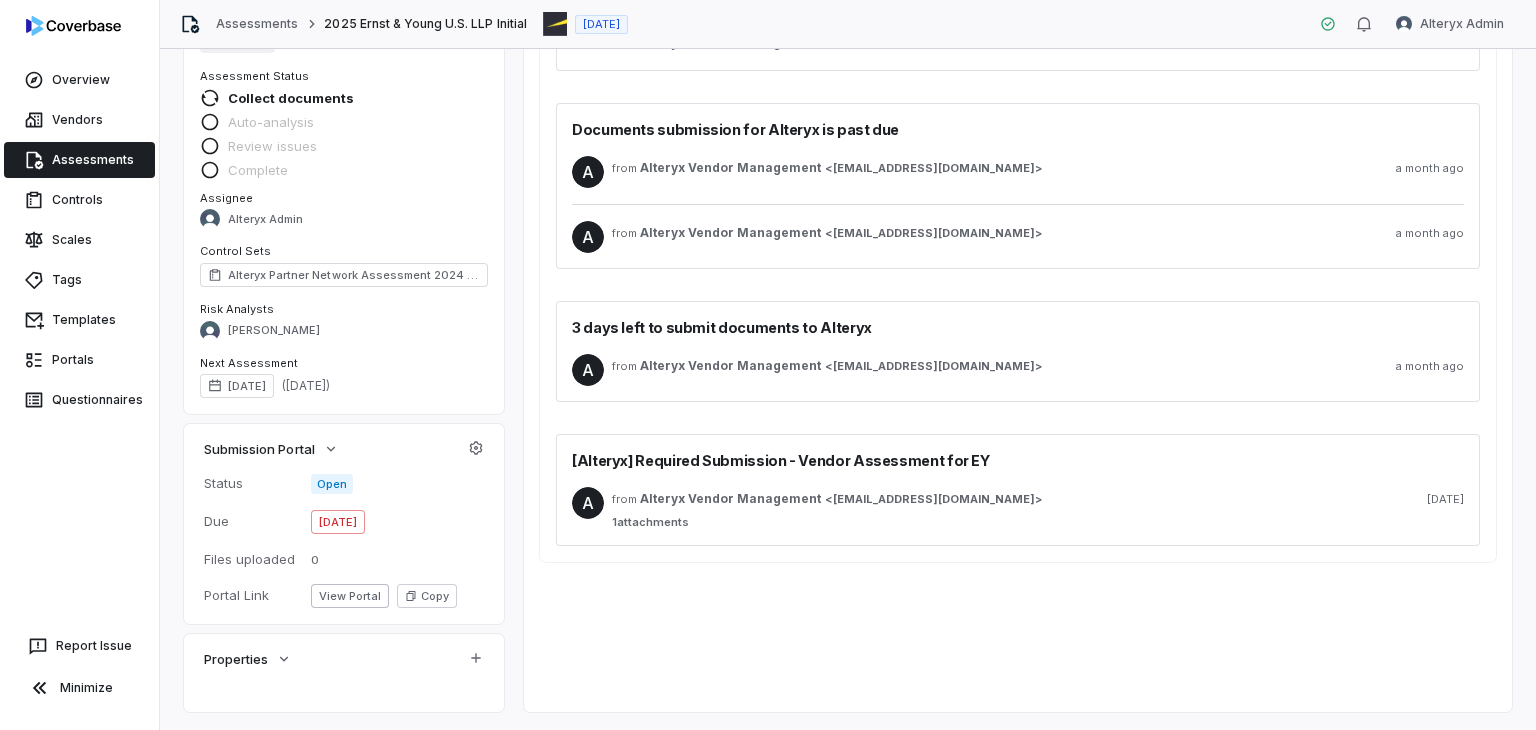 click on "A from Alteryx Vendor Management   < vendorsecurityrisk@alteryx.com > a month ago" at bounding box center (1018, 370) 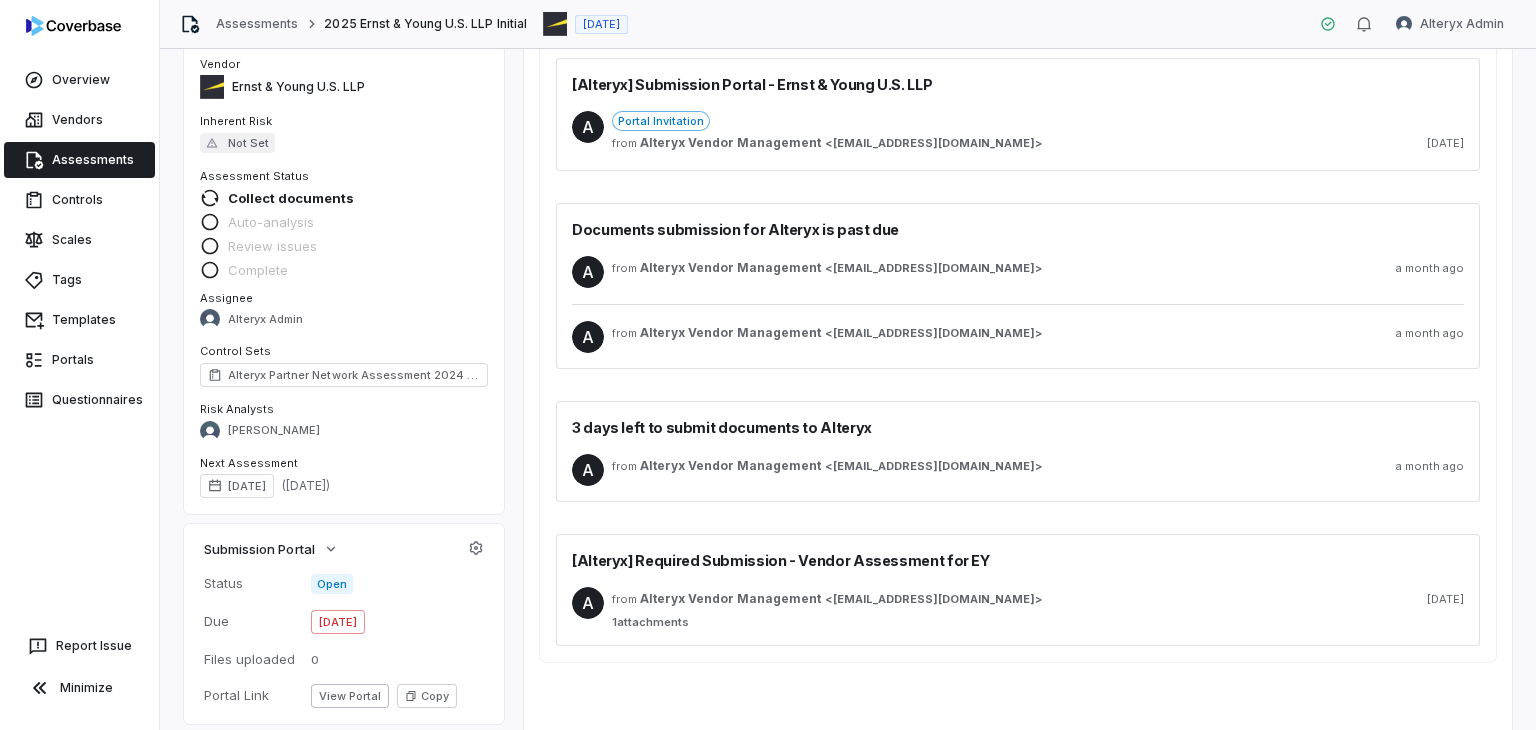 scroll, scrollTop: 0, scrollLeft: 0, axis: both 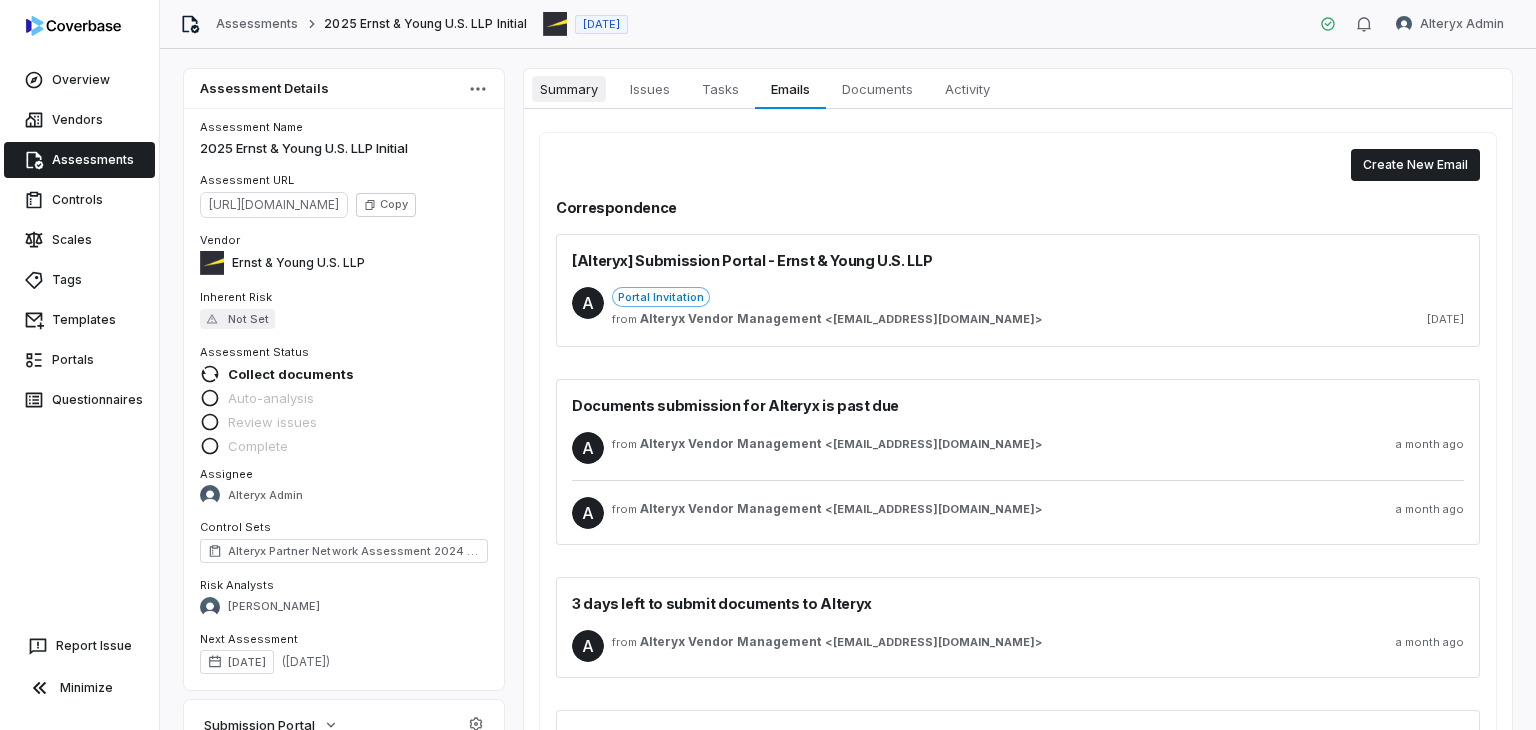 click on "Summary" at bounding box center [569, 89] 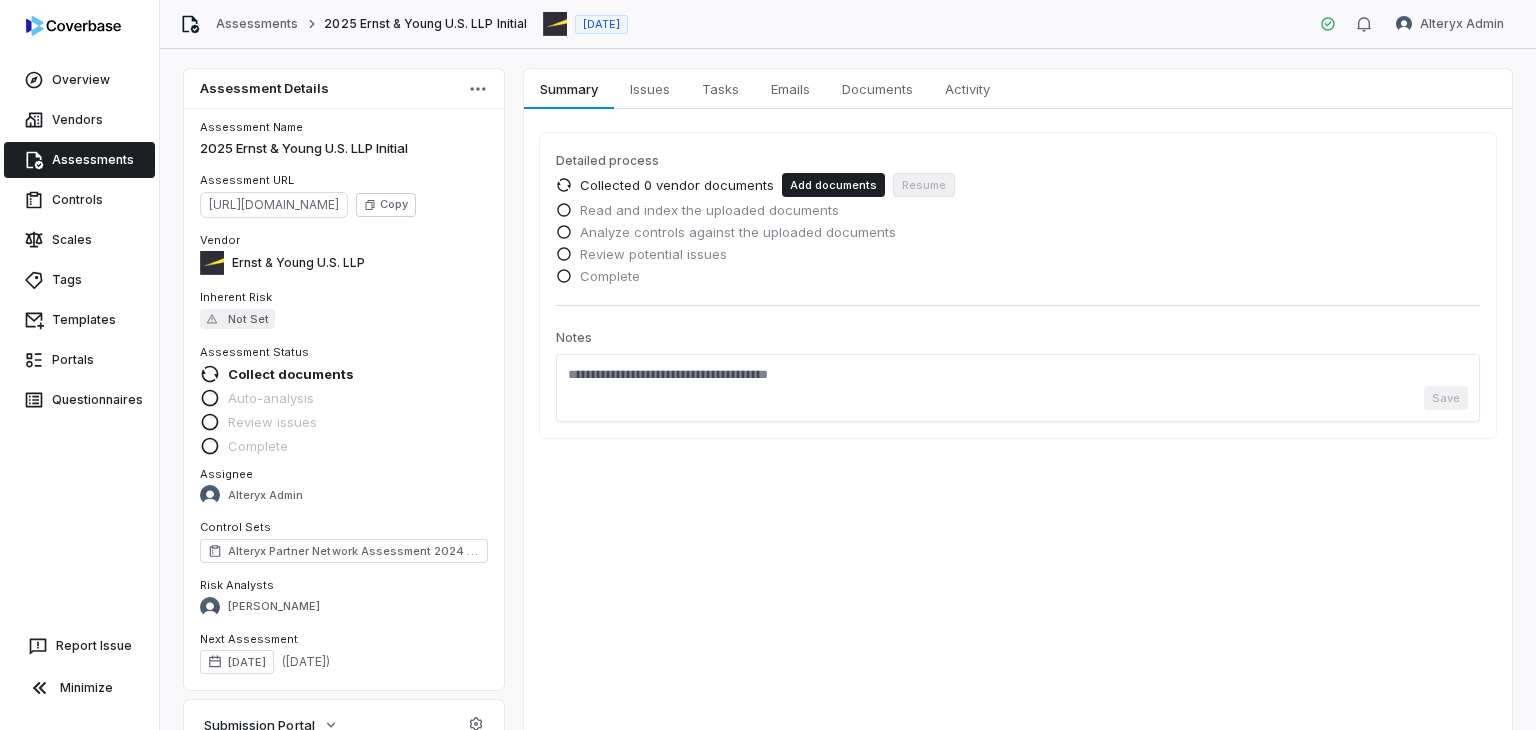 click on "Assessments 2025 Ernst & Young U.S. LLP Initial May 21, 2025 Alteryx Admin" at bounding box center [848, 24] 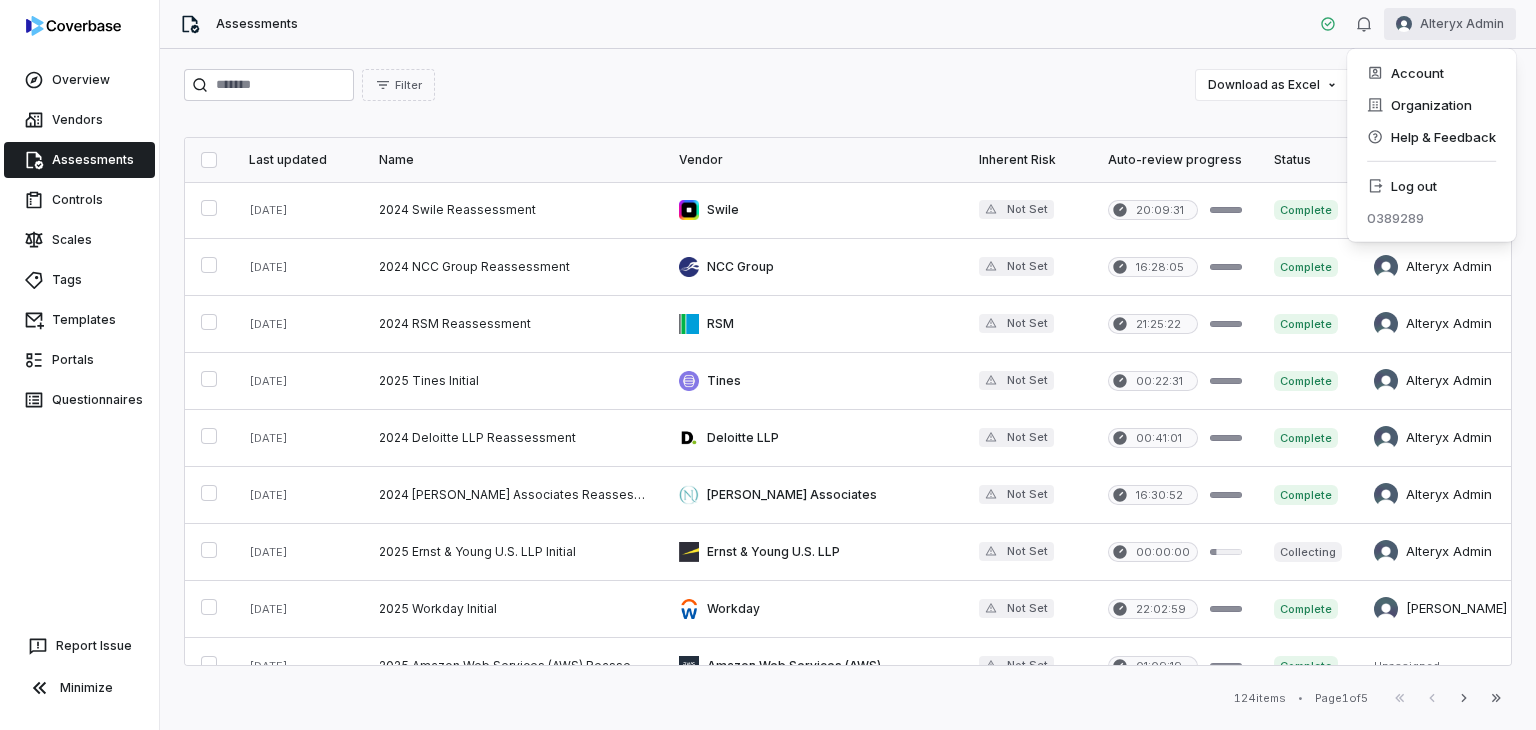 click on "Overview Vendors Assessments Controls Scales Tags Templates Portals Questionnaires Report Issue Minimize Assessments Alteryx Admin Filter Download as Excel Create Assessment Last updated Name Vendor Inherent Risk Auto-review progress Status Assignee # Docs # Issues # Tasks Submitted by Date initiated Jun 6, 2025 2024 Swile Reassessment Swile Not Set 20:09:31 Complete Alteryx Admin 5 3 0 Diana Esparza Dec 19, 2024 Jun 5, 2025 2024 NCC Group Reassessment NCC Group Not Set 16:28:05 Complete Alteryx Admin 9 7 0 Diana Esparza Dec 19, 2024 Jun 5, 2025 2024 RSM Reassessment RSM Not Set 21:25:22 Complete Alteryx Admin 10 3 0 Diana Esparza Dec 10, 2024 Jul 1, 2025 2025 Tines Initial Tines Not Set 00:22:31 Complete Alteryx Admin 1 4 0 Diana Esparza Jul 1, 2025 Jun 5, 2025 2024 Deloitte LLP Reassessment Deloitte LLP Not Set 00:41:01 Complete Alteryx Admin 8 0 0 Diana Esparza Dec 18, 2024 Jun 5, 2025 2024 Napier Lane Associates Reassessment Napier Lane Associates Not Set 16:30:52 Complete Alteryx Admin 7" at bounding box center [768, 365] 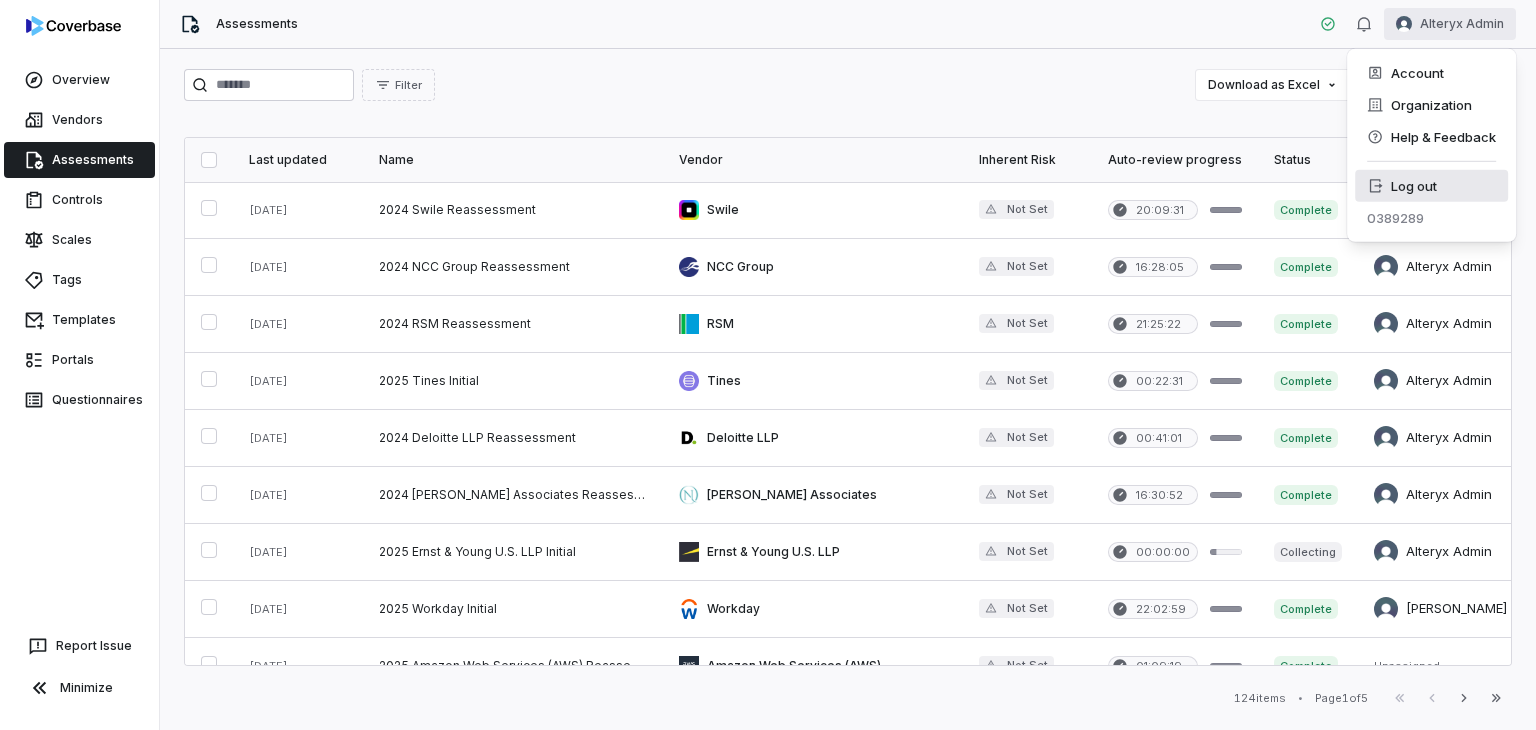 click on "Log out" at bounding box center [1431, 186] 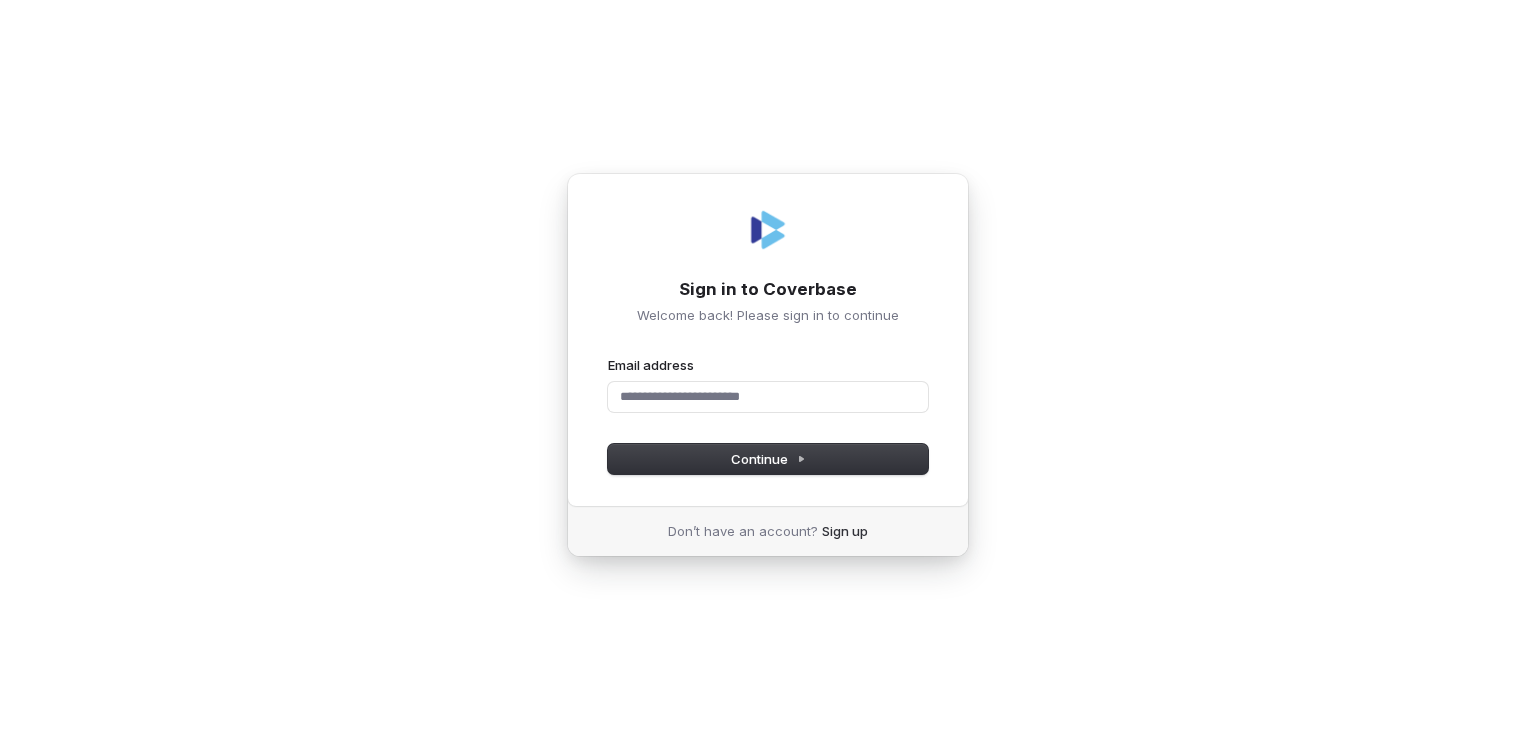 scroll, scrollTop: 0, scrollLeft: 0, axis: both 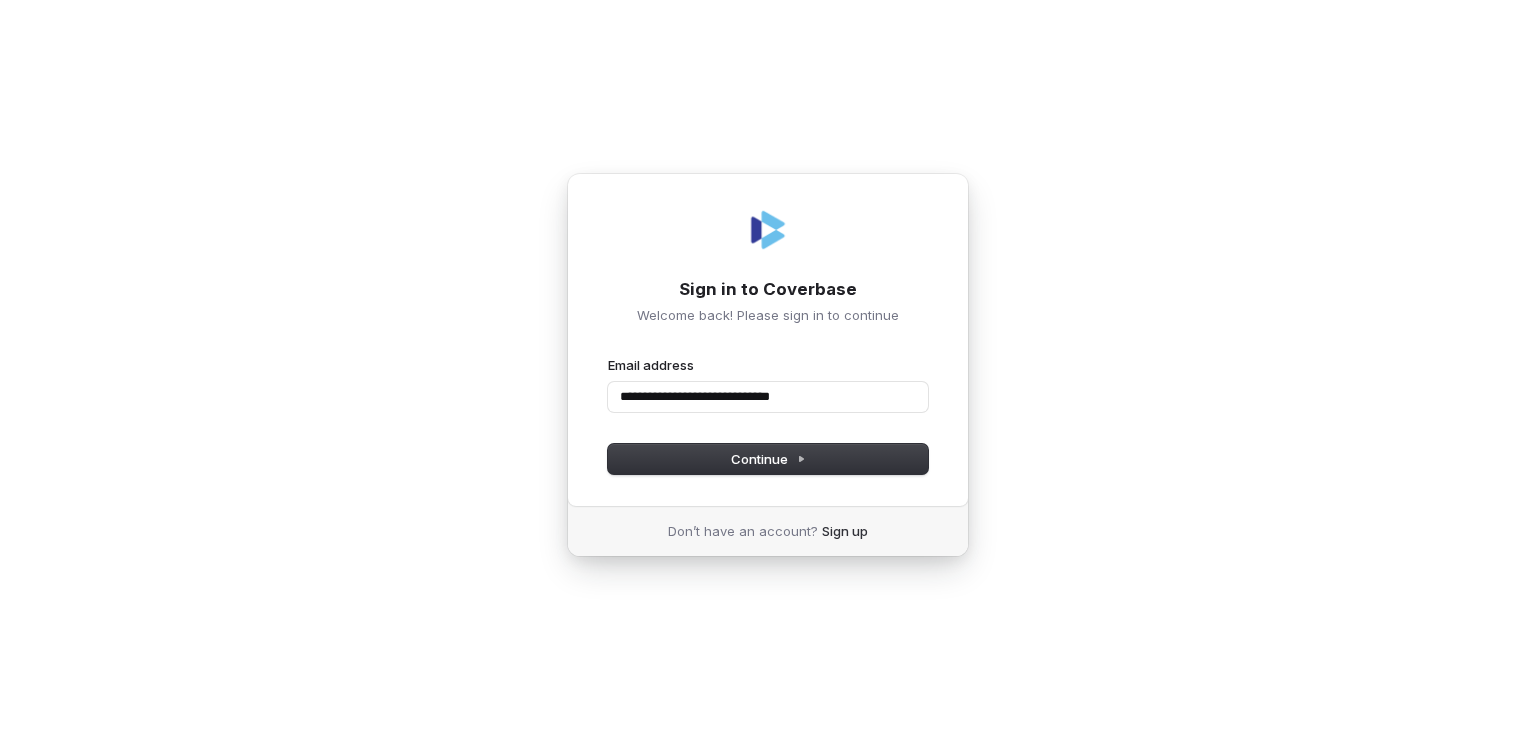 type on "**********" 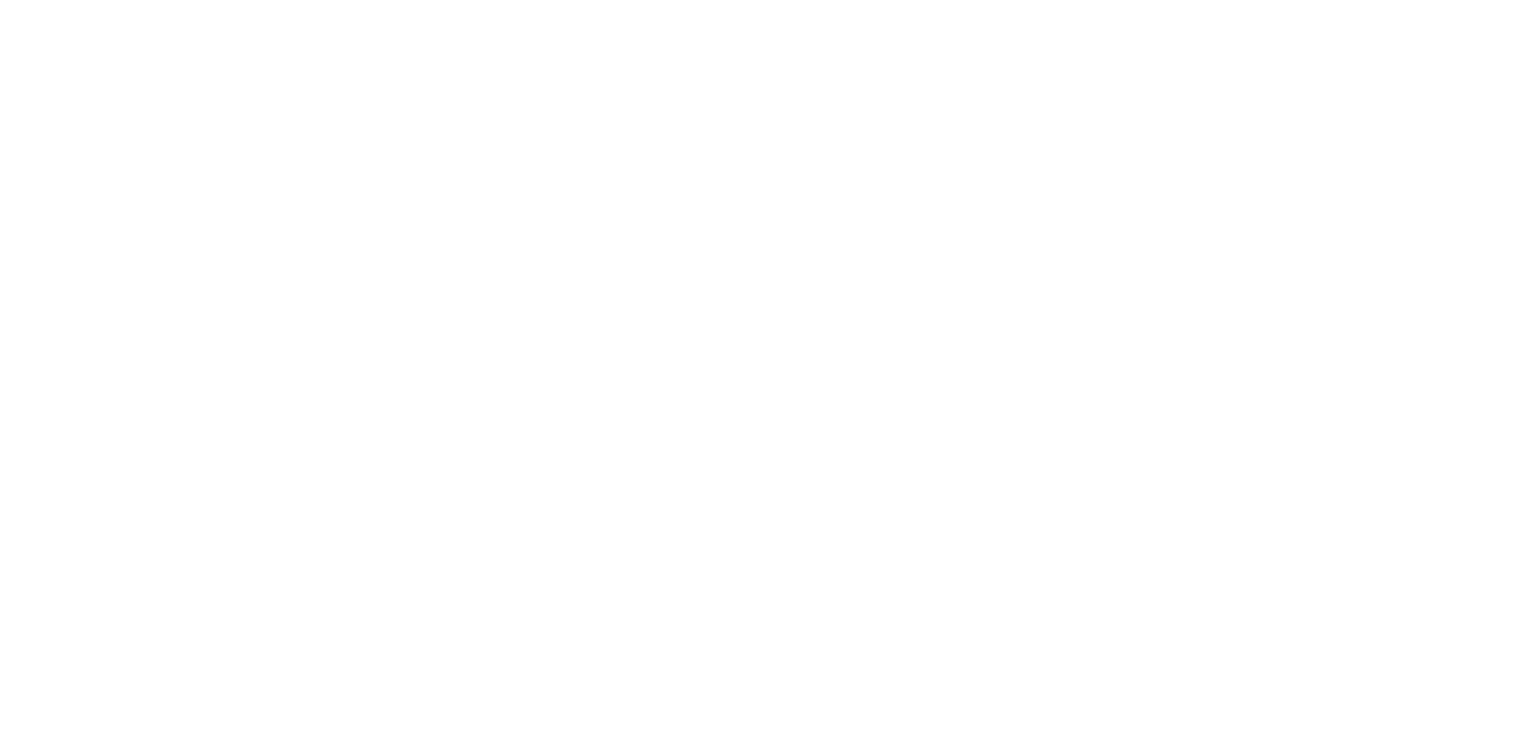 scroll, scrollTop: 0, scrollLeft: 0, axis: both 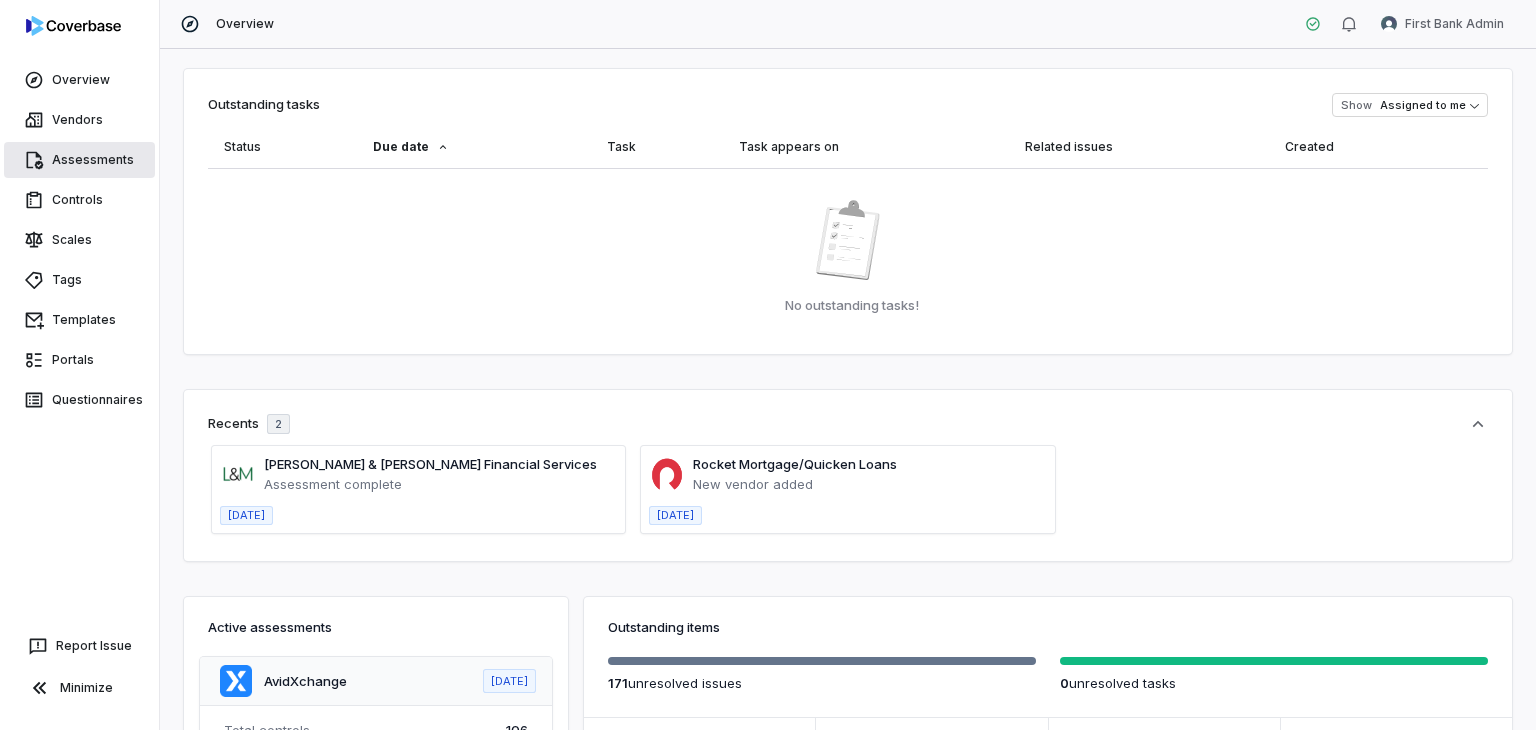 click on "Assessments" at bounding box center (79, 160) 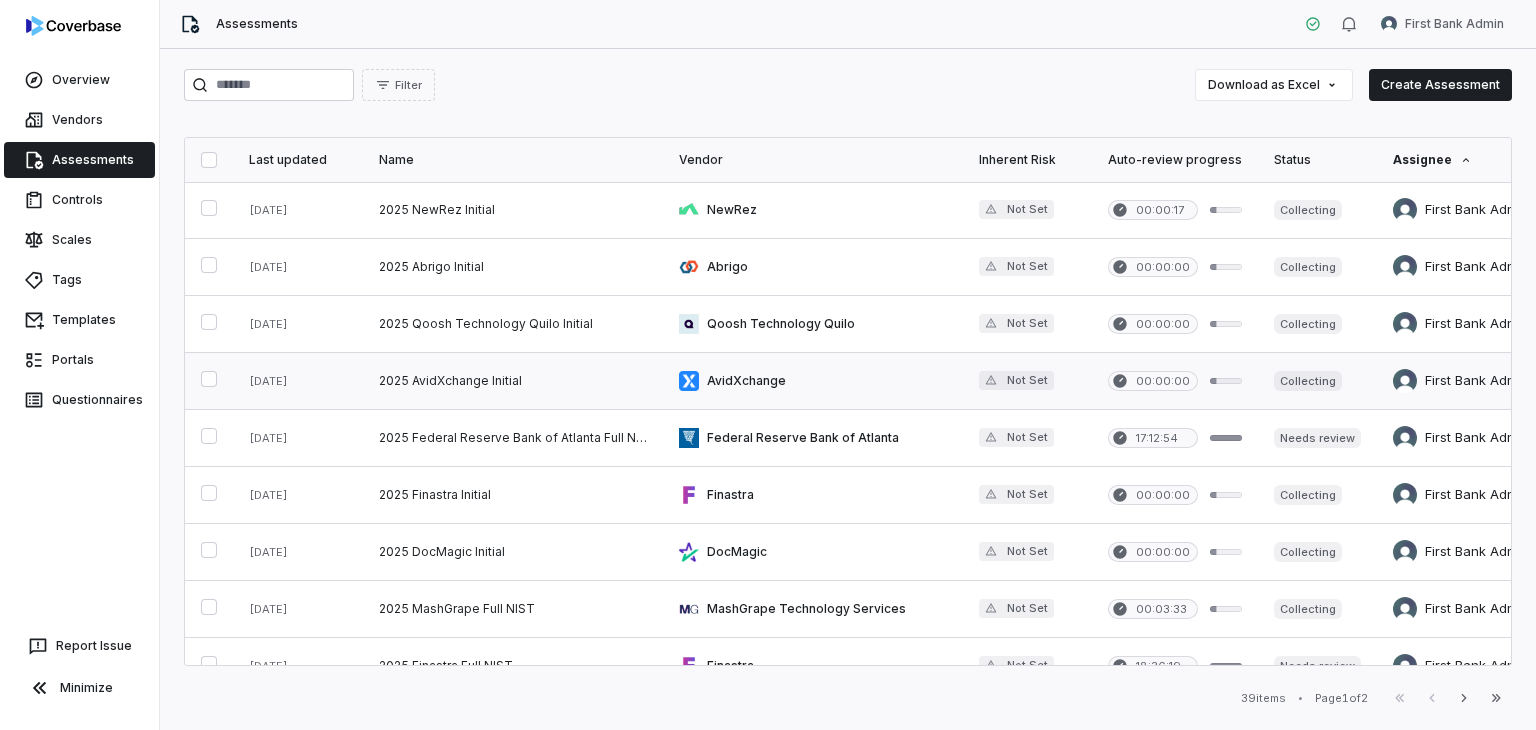 click at bounding box center [813, 381] 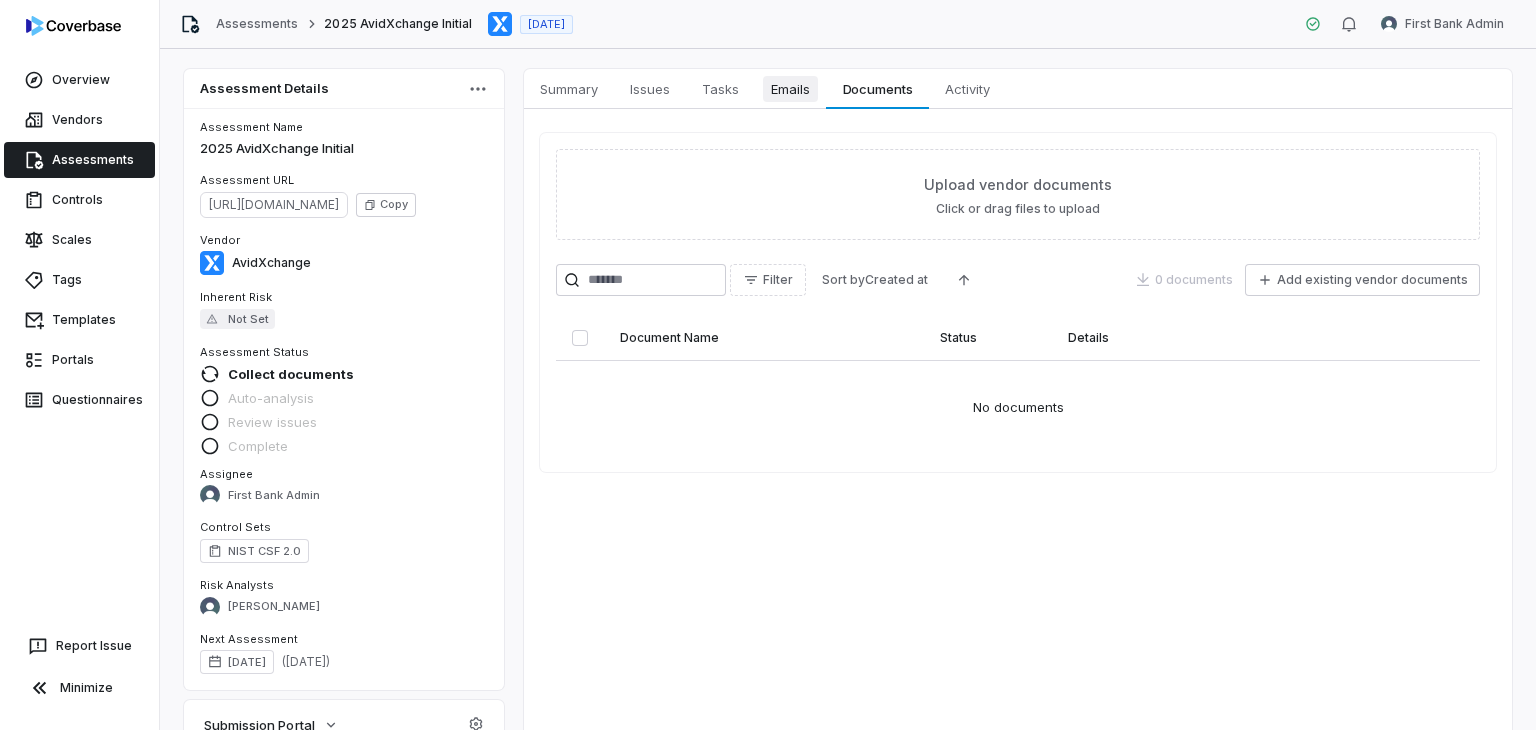 click on "Emails Emails" at bounding box center [790, 89] 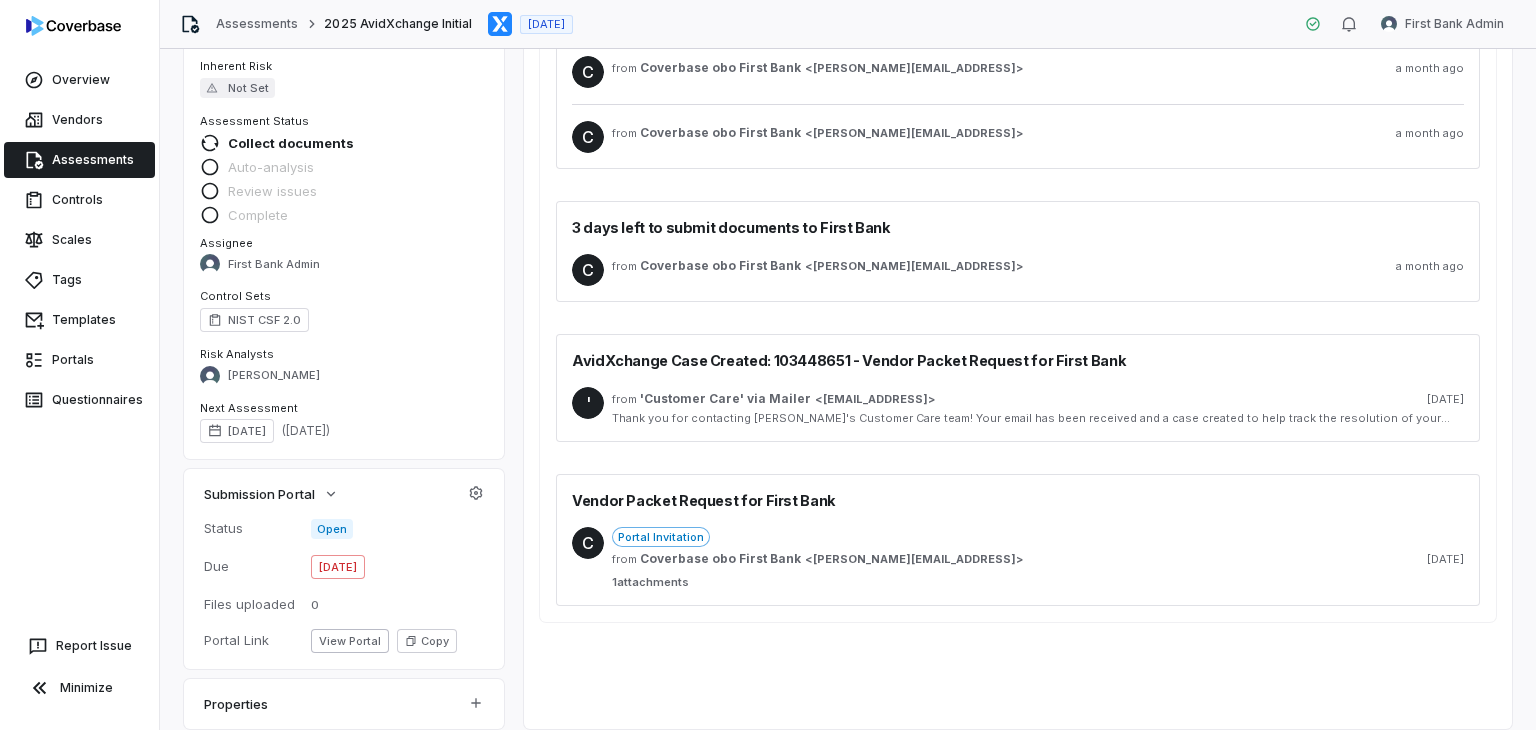 scroll, scrollTop: 248, scrollLeft: 0, axis: vertical 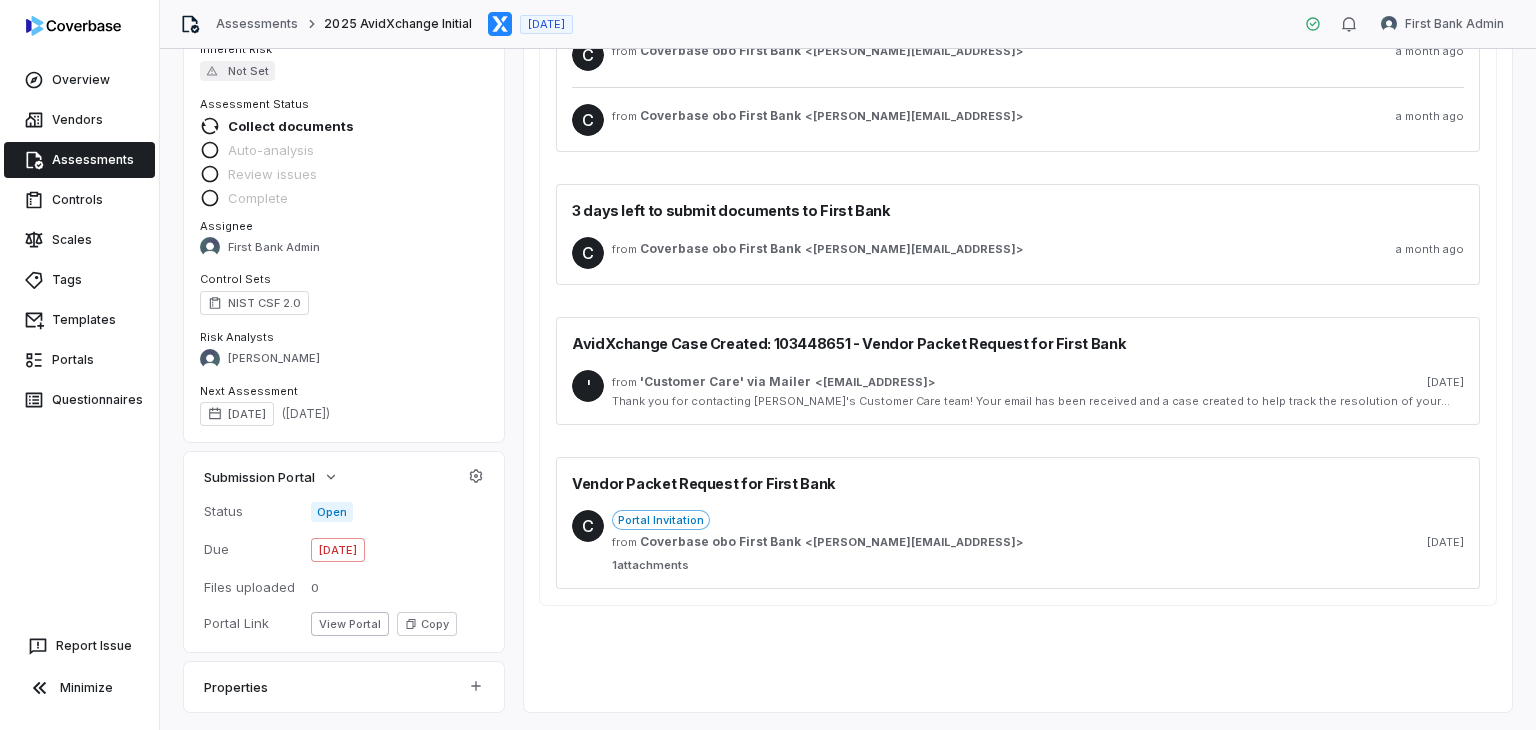 click on "' from 'Customer Care' via Mailer   < [EMAIL_ADDRESS] > [DATE] Thank you for contacting AvidXchange's Customer Care team!
Your email has been received and a case created to help track the resolution of your issue or question as quickly as possible.
103448651 - Vendor Packet Request for First Bank
If you have further information related to this issue, please reply to this message. If your issue has been resolved, please reply and let us know this case may be closed.
Regards,
AvidXchange Customer Care
[ref:!00D300nXiG.!500Uq0PhiZ2:ref] - DO NOT REMOVE" at bounding box center [1018, 389] 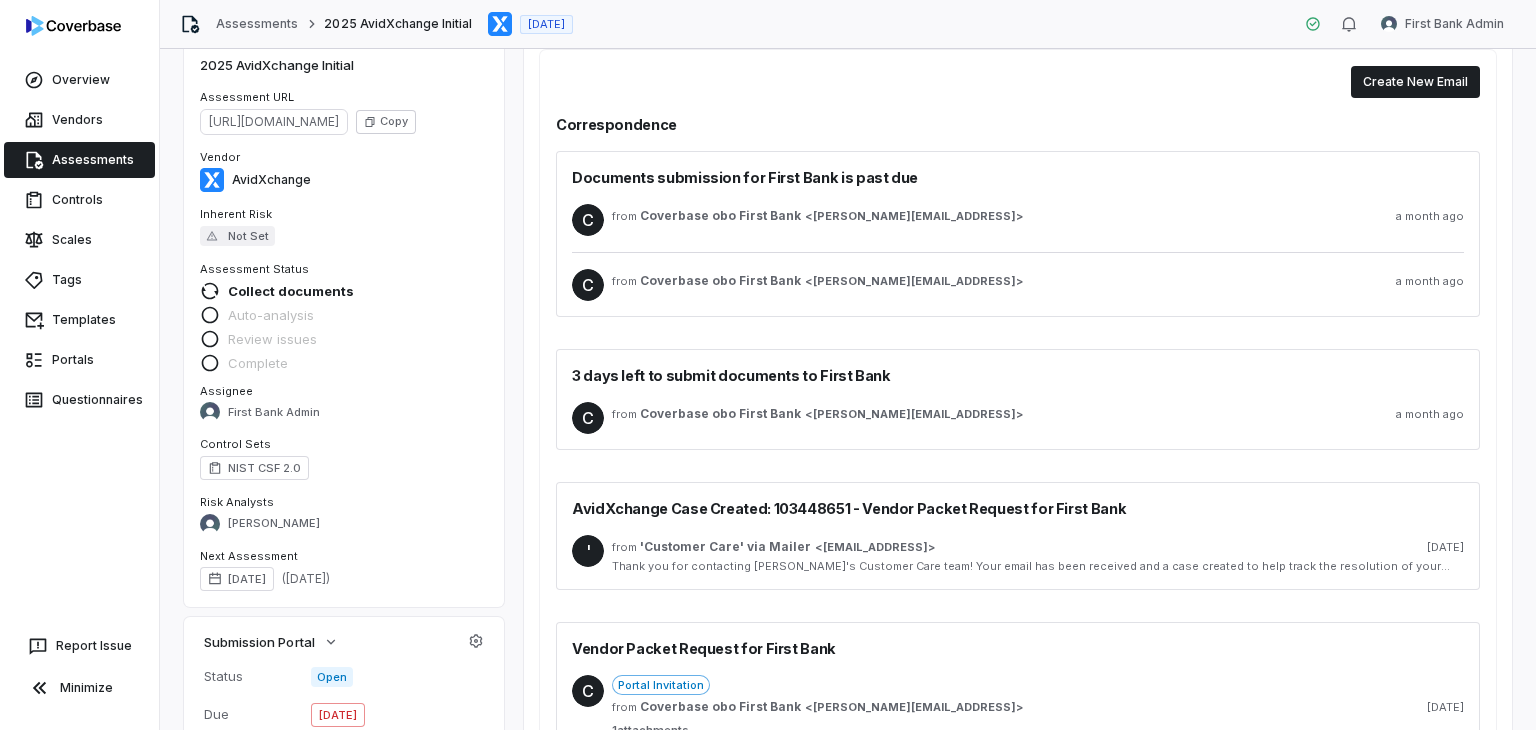 scroll, scrollTop: 0, scrollLeft: 0, axis: both 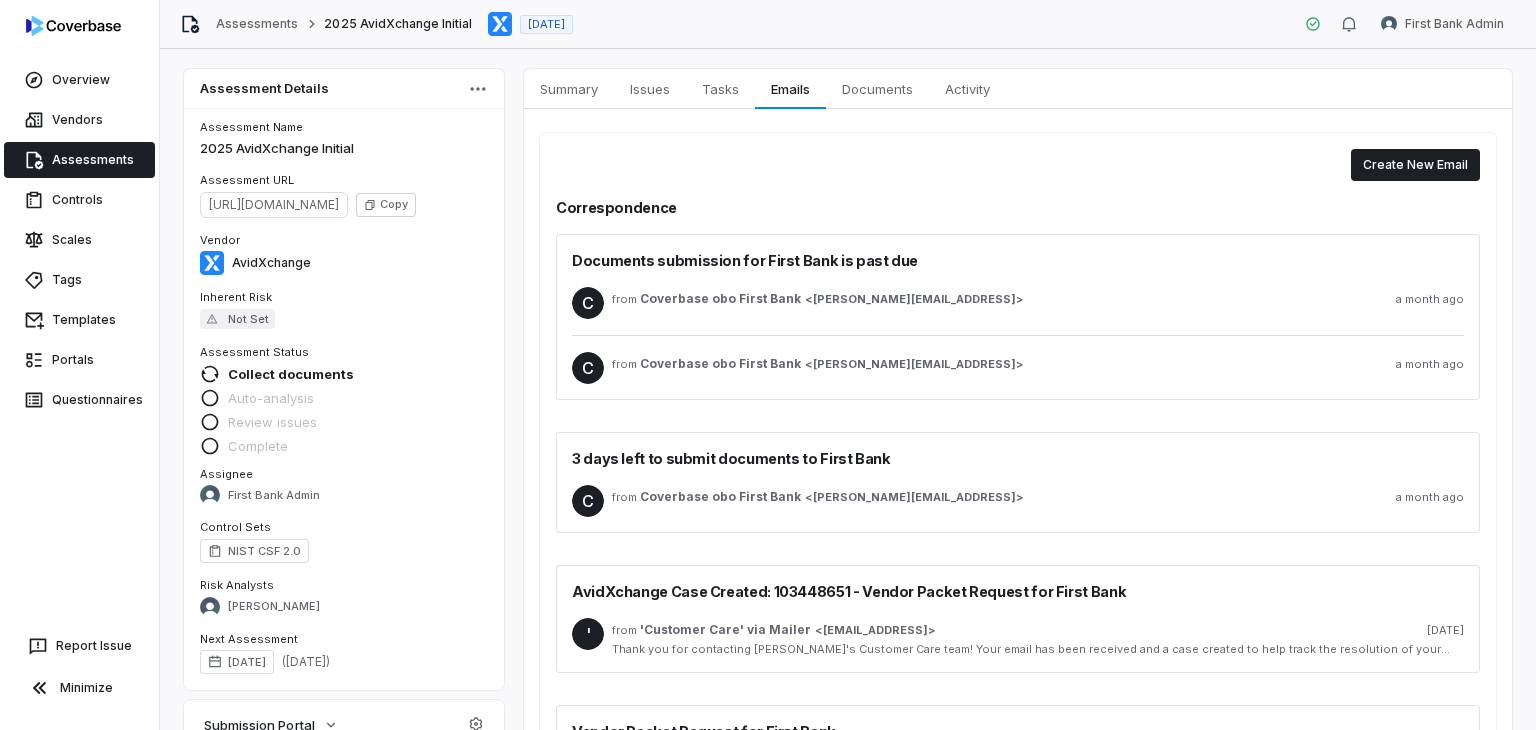 click on "Assessments 2025 AvidXchange Initial [DATE]" at bounding box center (376, 24) 